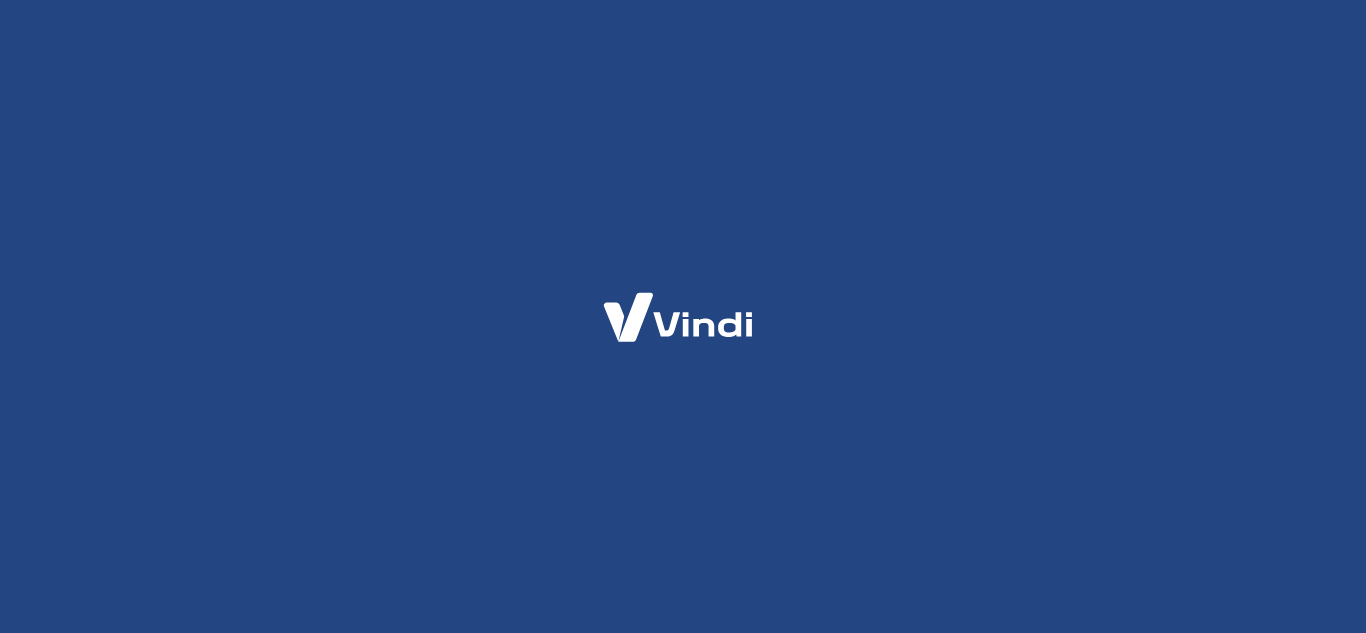 scroll, scrollTop: 0, scrollLeft: 0, axis: both 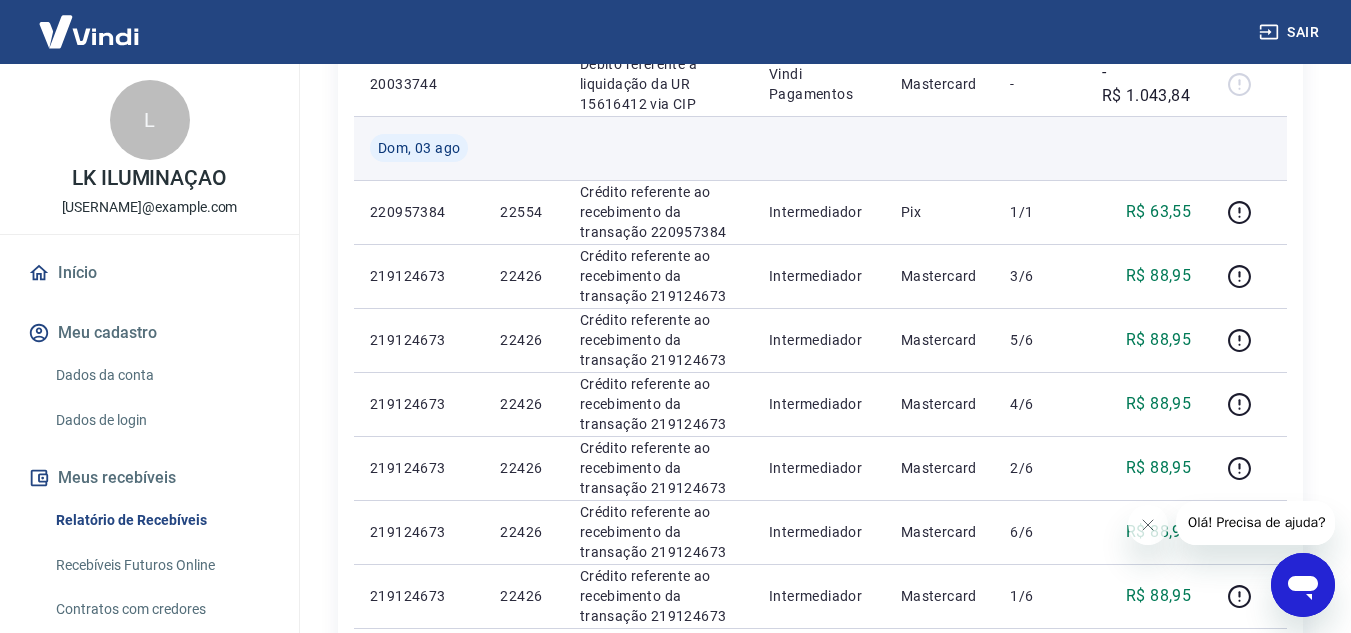 click at bounding box center [523, 148] 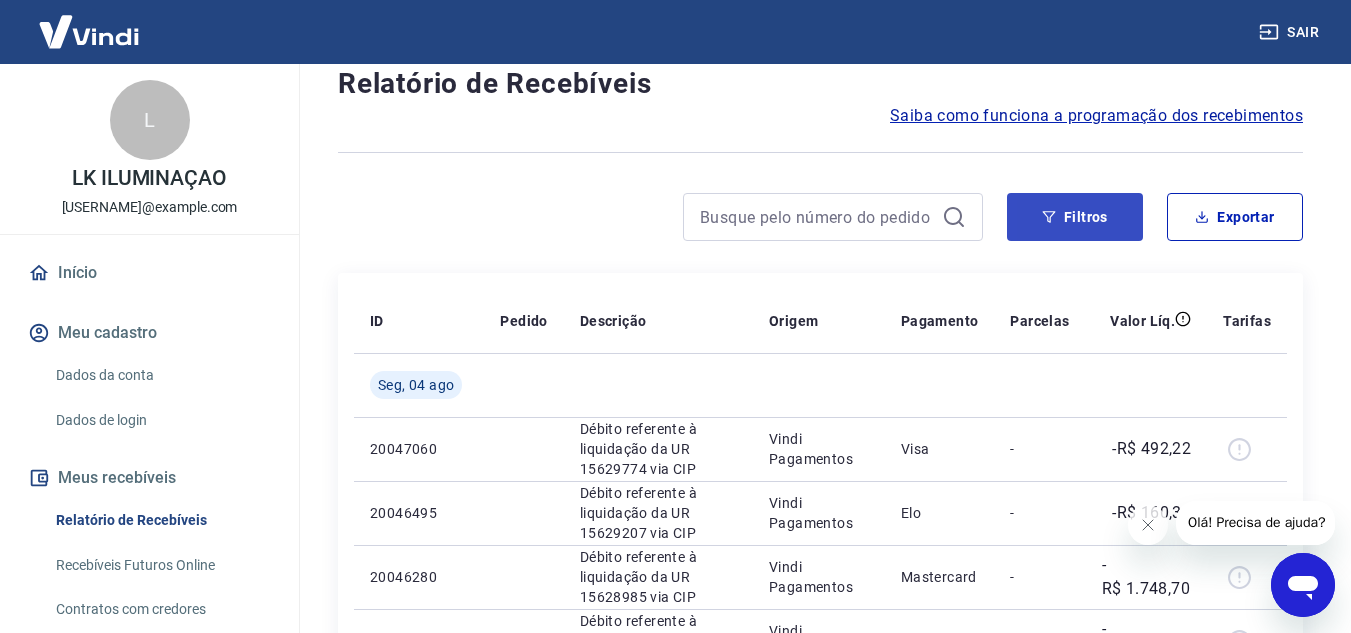scroll, scrollTop: 0, scrollLeft: 0, axis: both 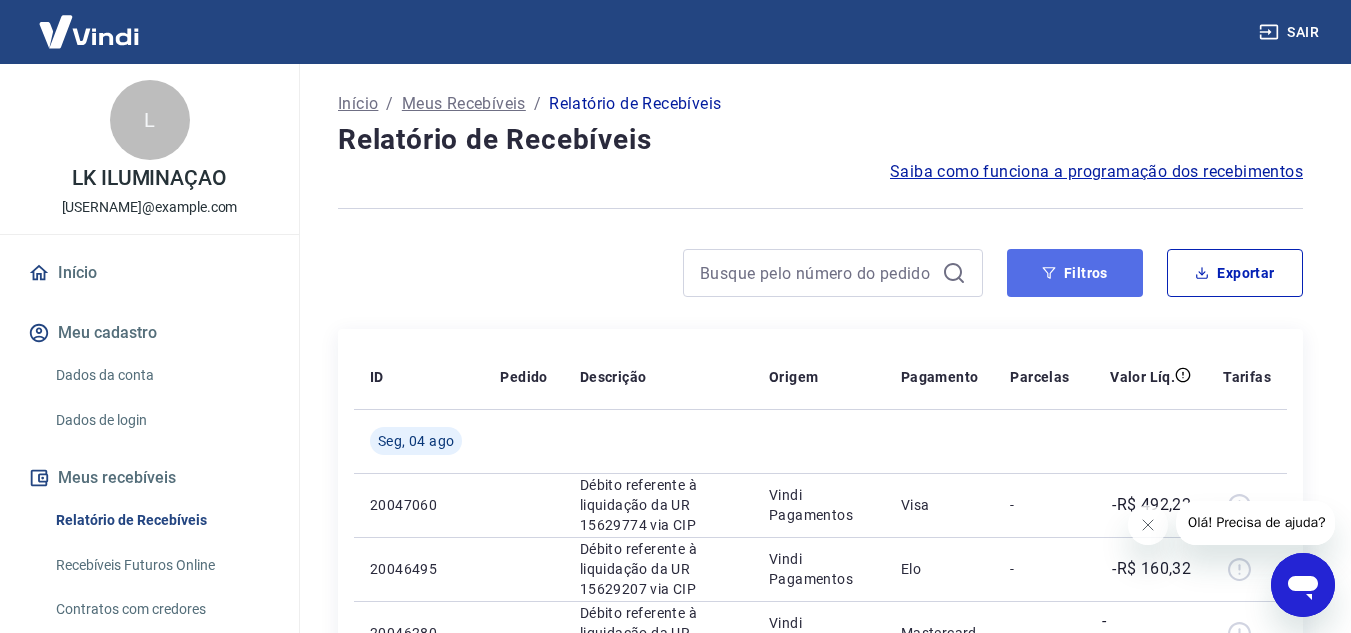 click on "Filtros" at bounding box center (1075, 273) 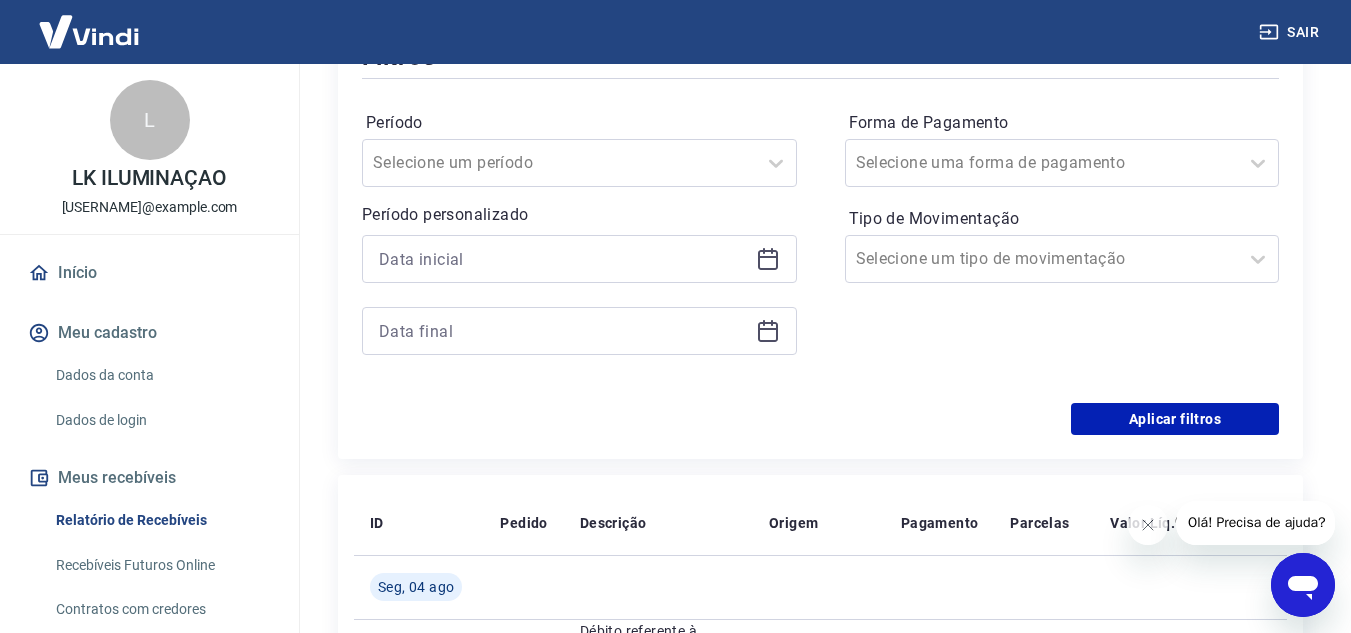 scroll, scrollTop: 300, scrollLeft: 0, axis: vertical 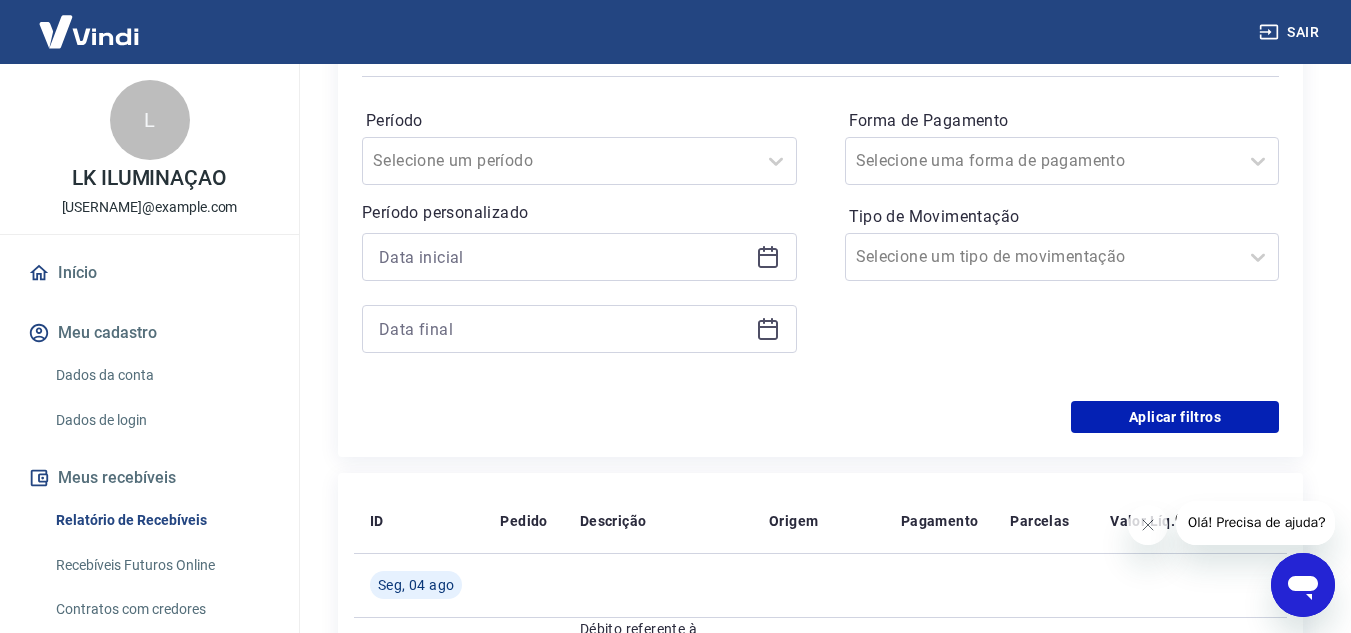 click 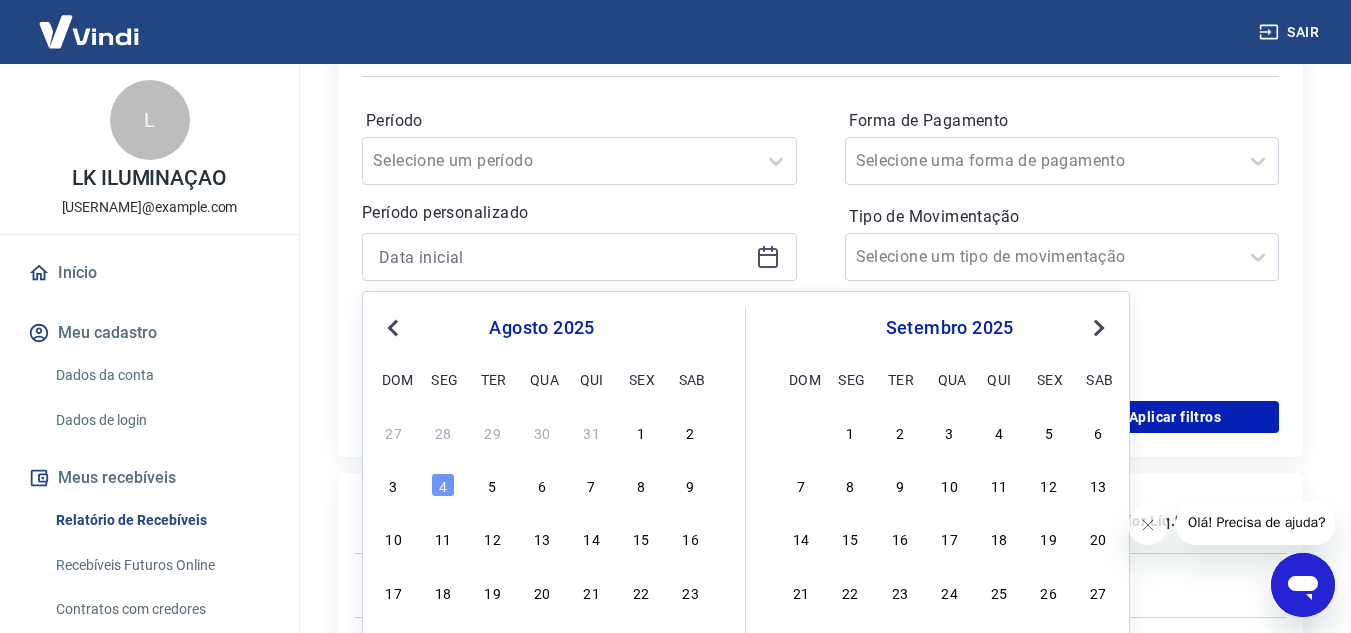 click on "Previous Month" at bounding box center (395, 327) 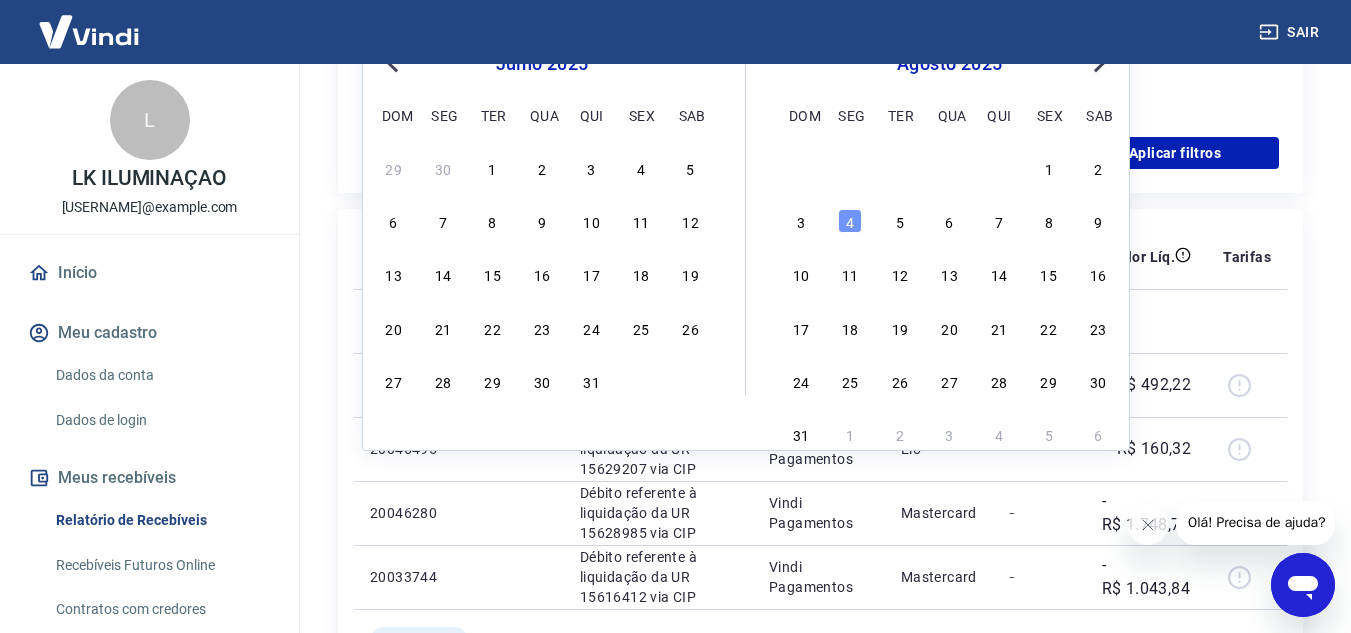 scroll, scrollTop: 600, scrollLeft: 0, axis: vertical 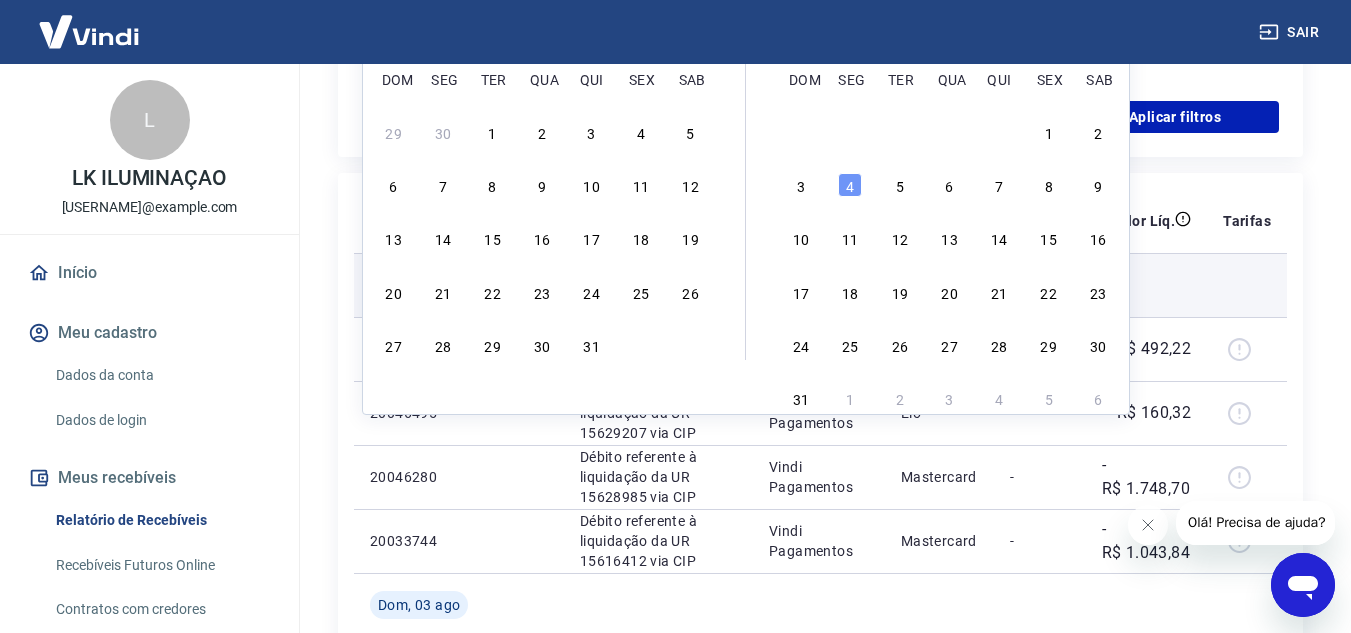 click on "20" at bounding box center (394, 292) 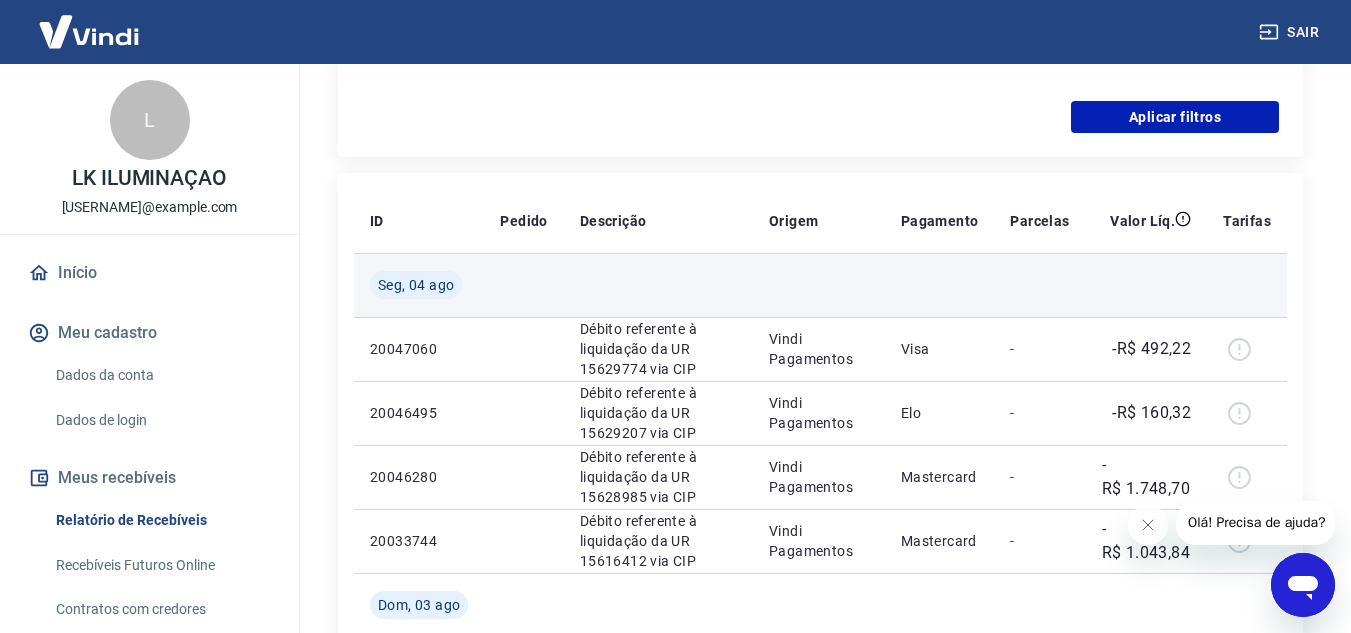 type on "20/07/2025" 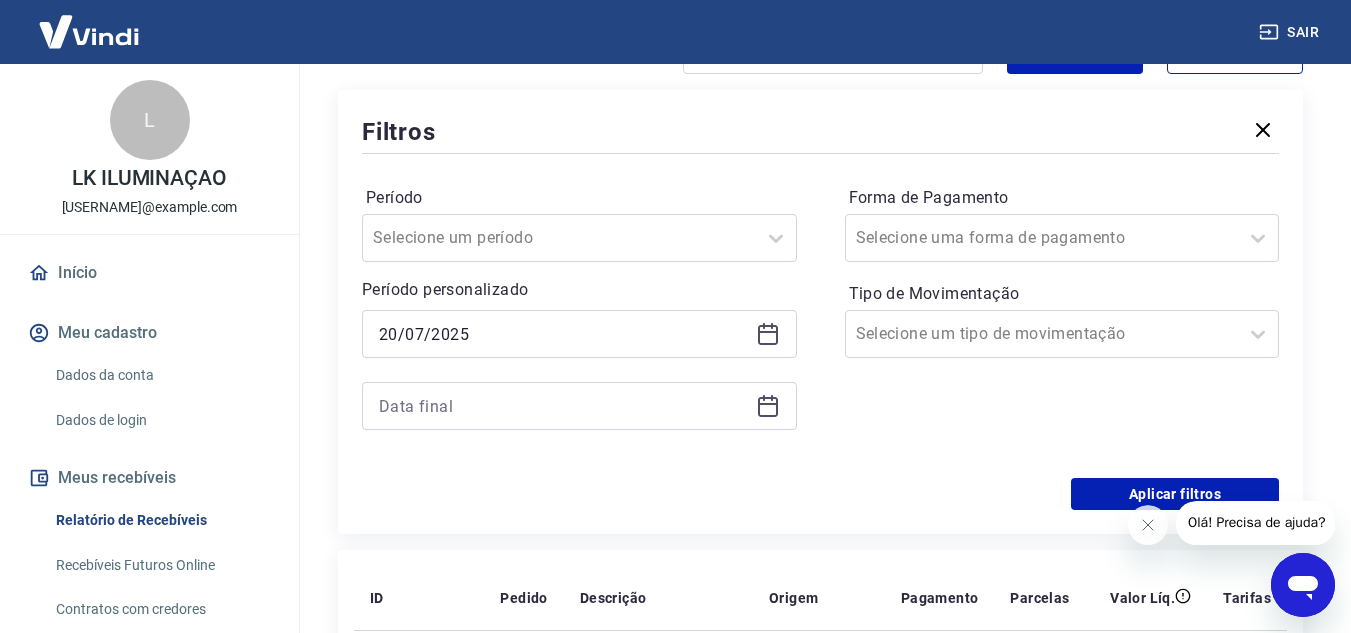scroll, scrollTop: 200, scrollLeft: 0, axis: vertical 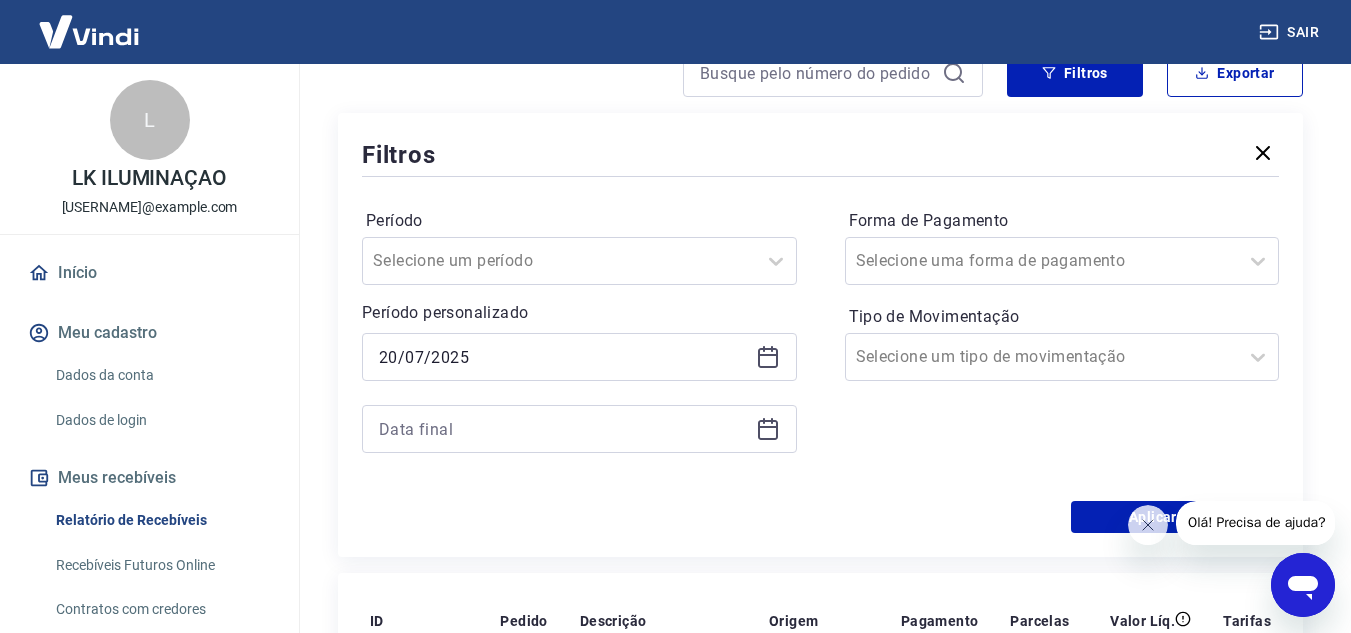 click 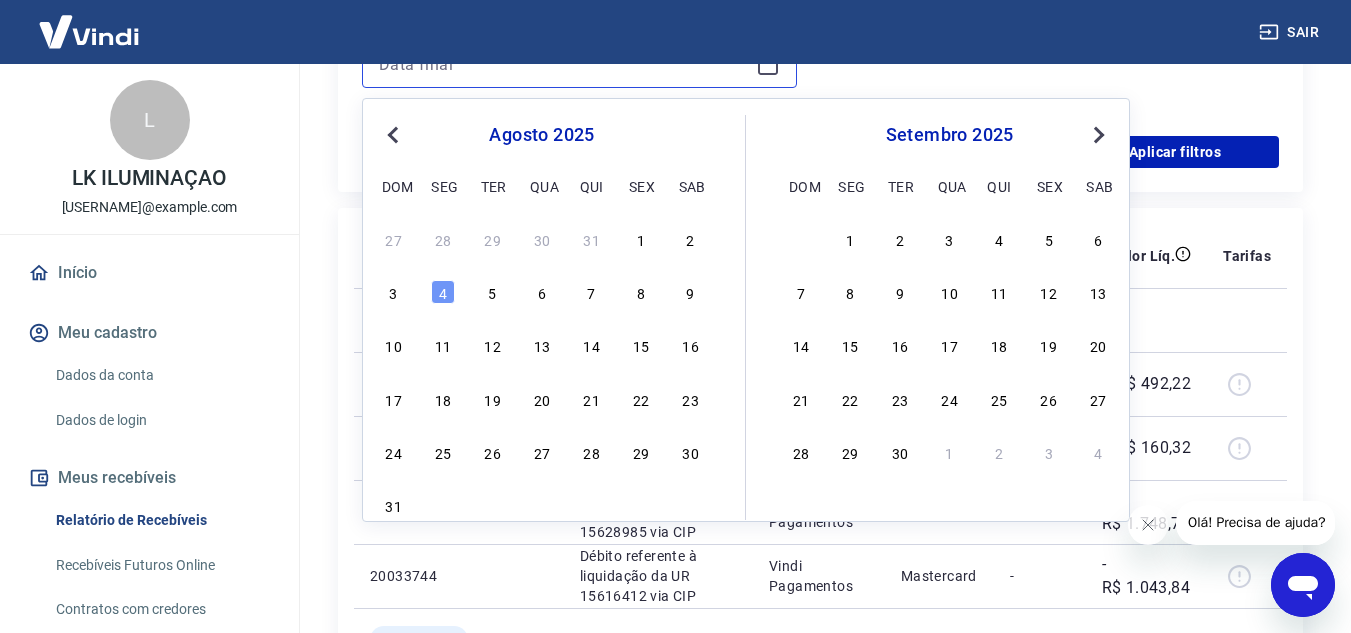 scroll, scrollTop: 600, scrollLeft: 0, axis: vertical 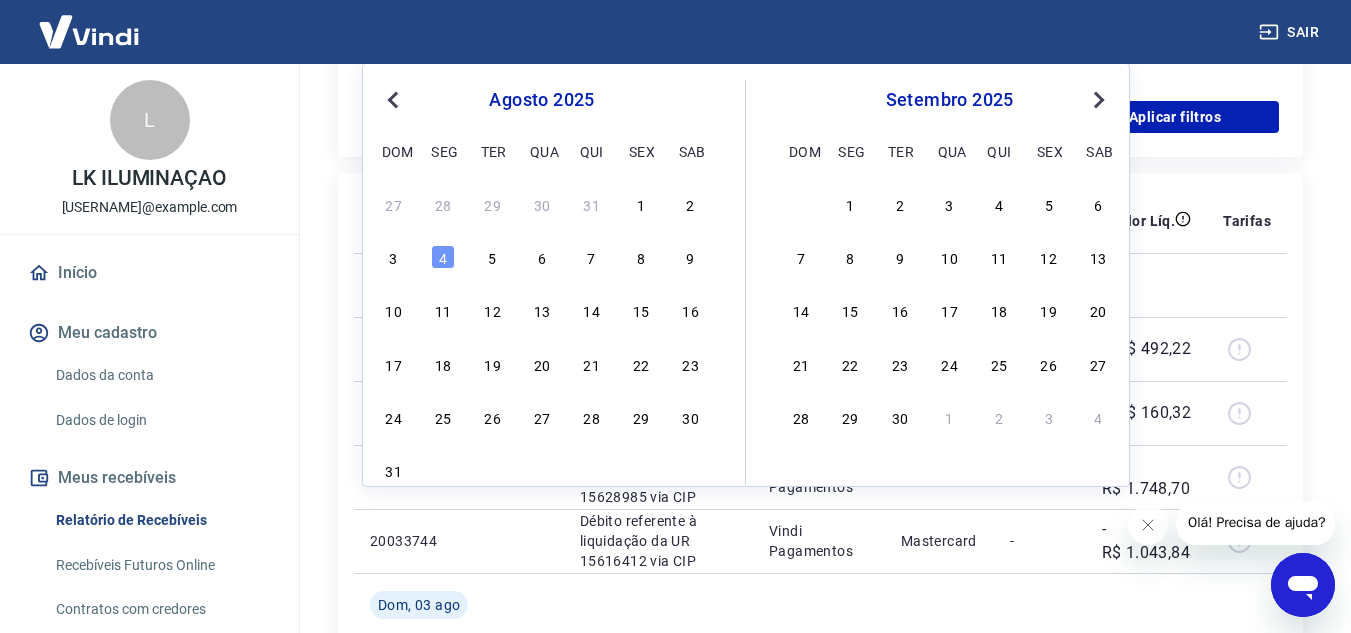 click on "Previous Month" at bounding box center (395, 99) 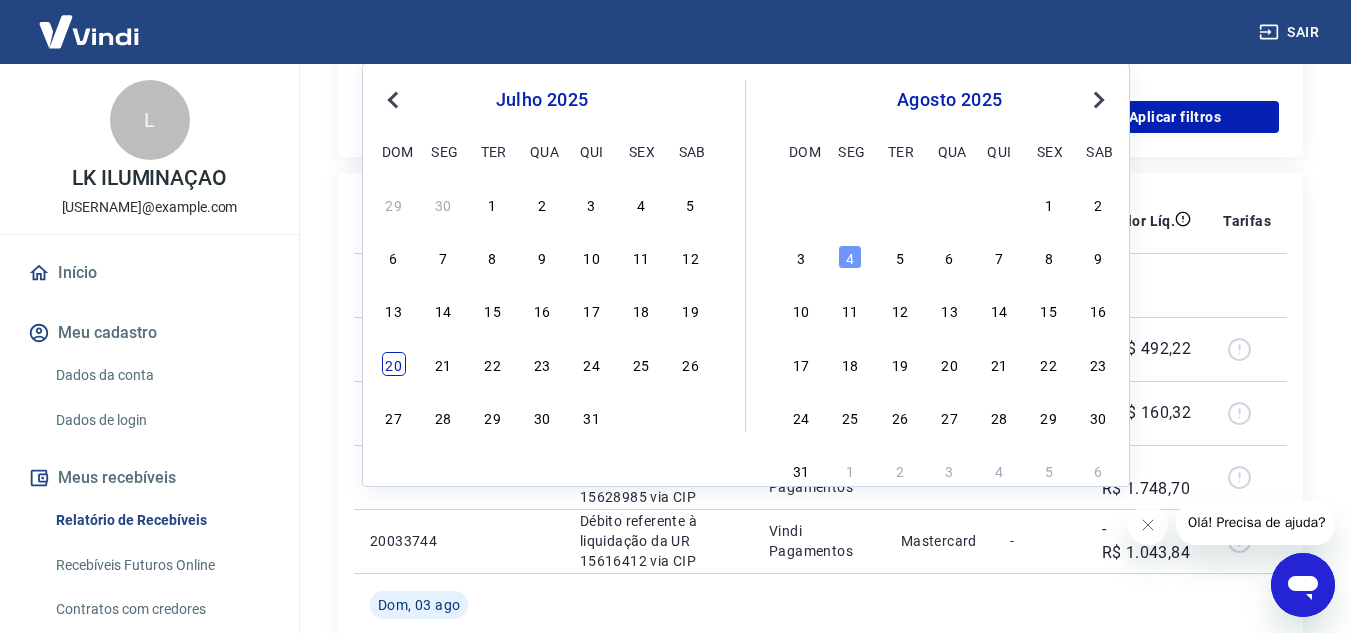 click on "20" at bounding box center [394, 364] 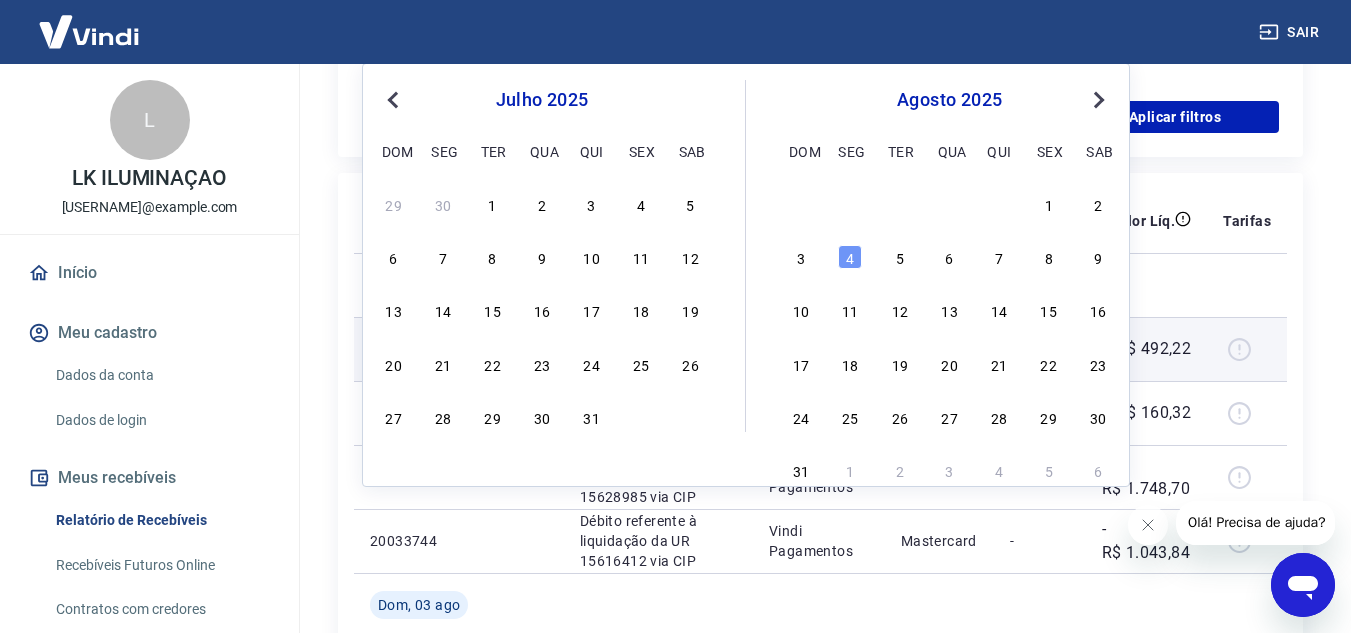 type on "20/07/2025" 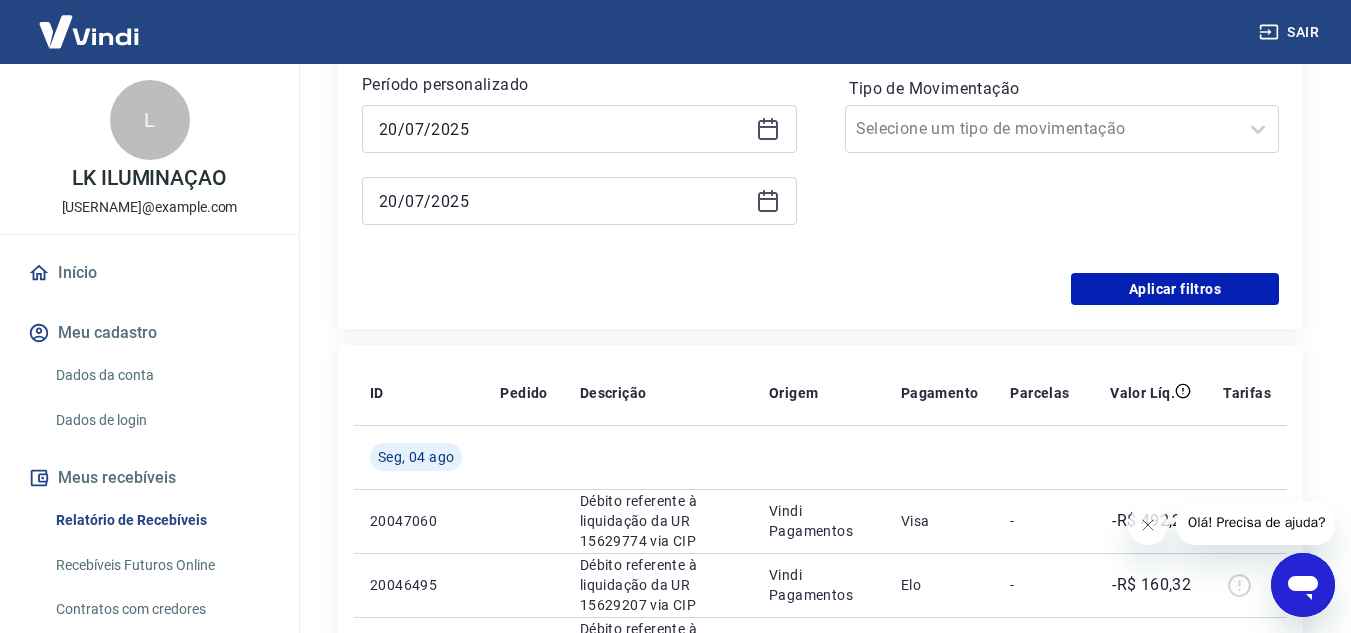 scroll, scrollTop: 400, scrollLeft: 0, axis: vertical 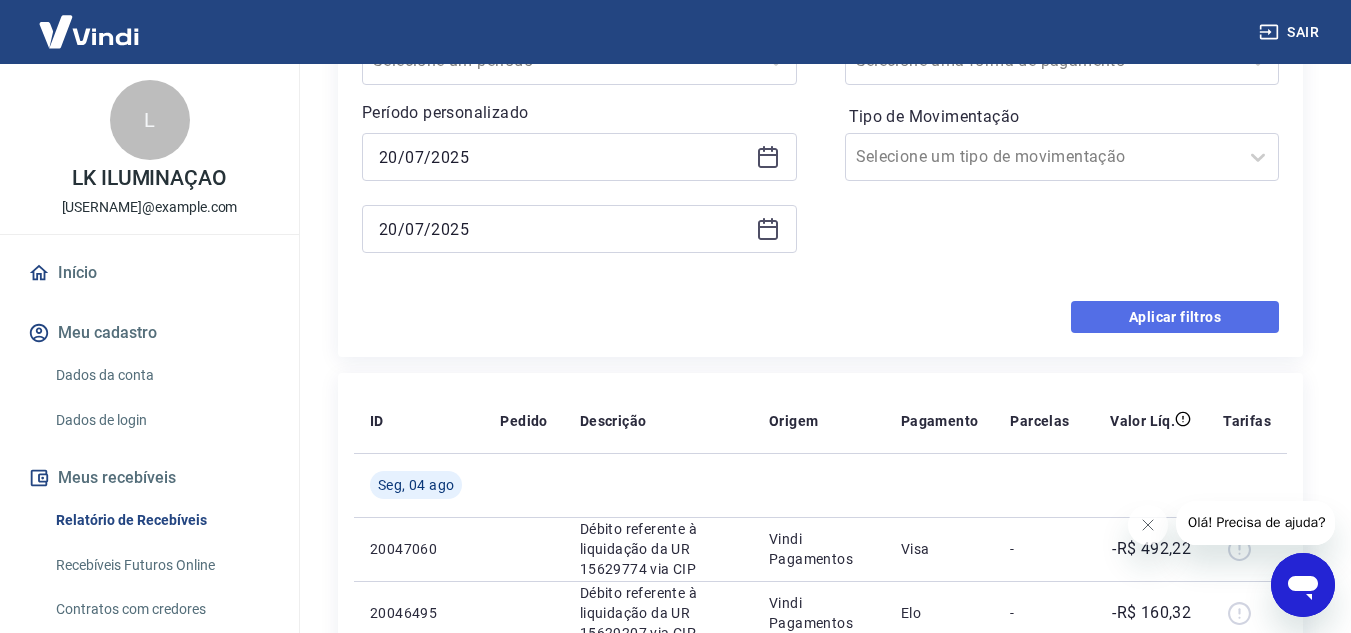 click on "Aplicar filtros" at bounding box center [1175, 317] 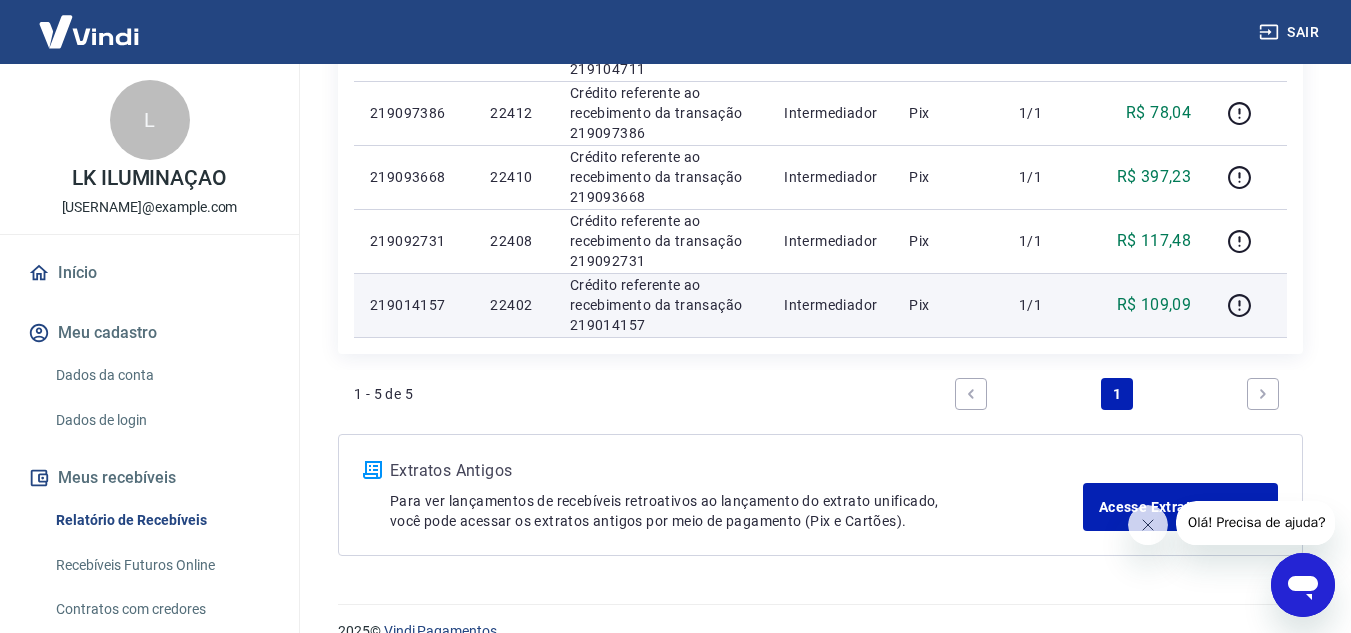 scroll, scrollTop: 489, scrollLeft: 0, axis: vertical 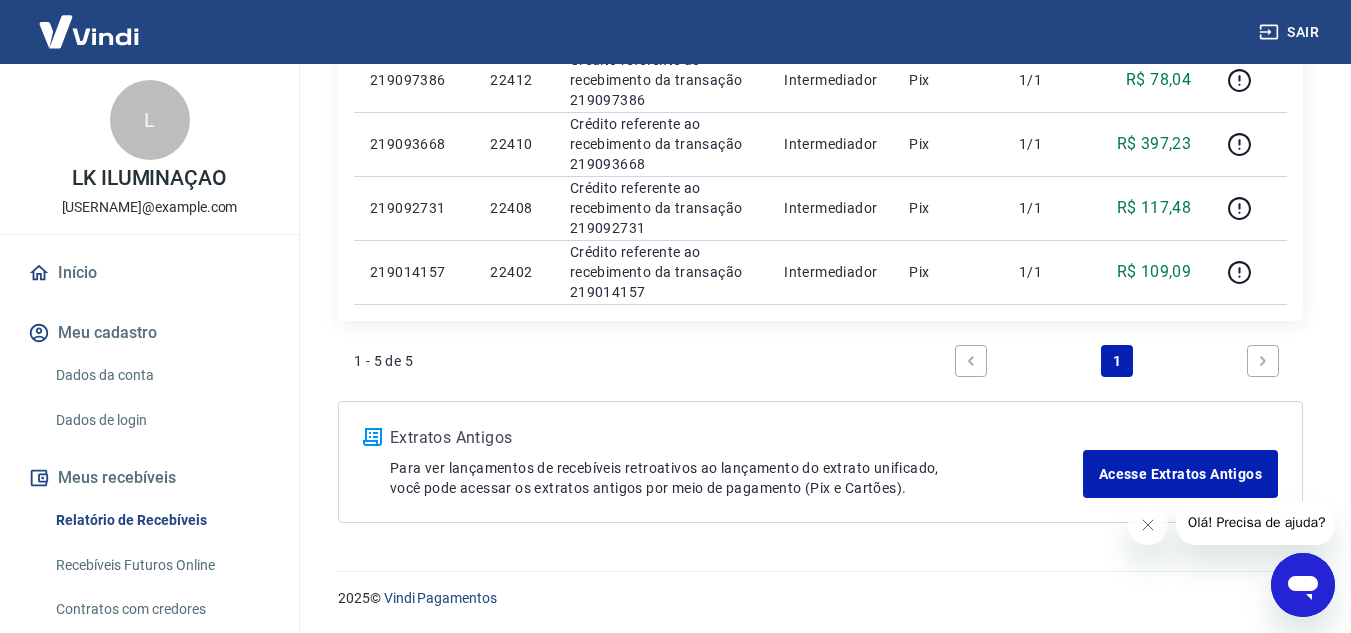 click at bounding box center (1263, 361) 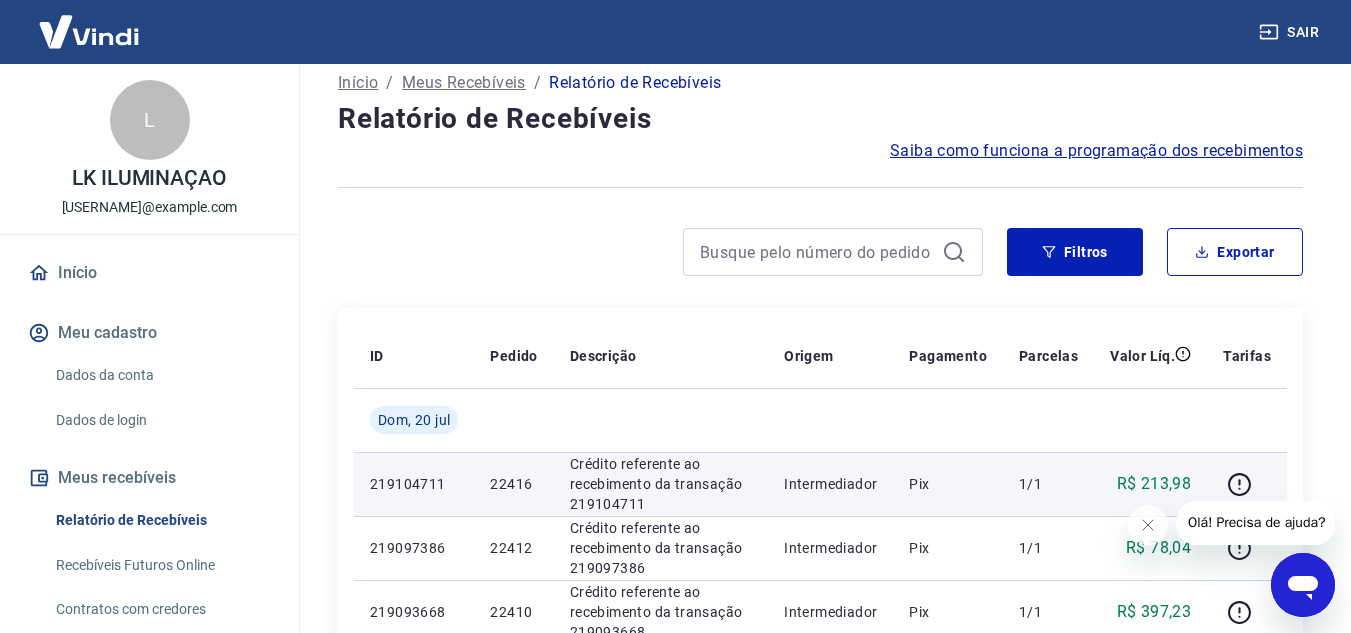 scroll, scrollTop: 0, scrollLeft: 0, axis: both 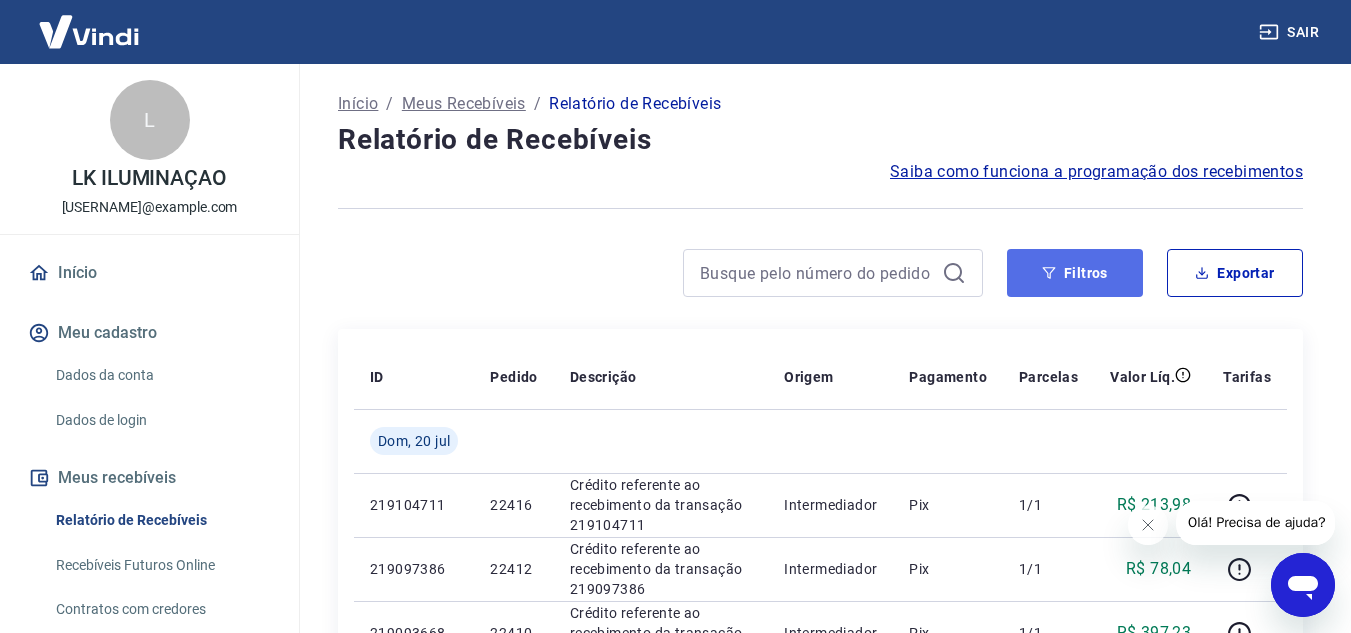 click on "Filtros" at bounding box center (1075, 273) 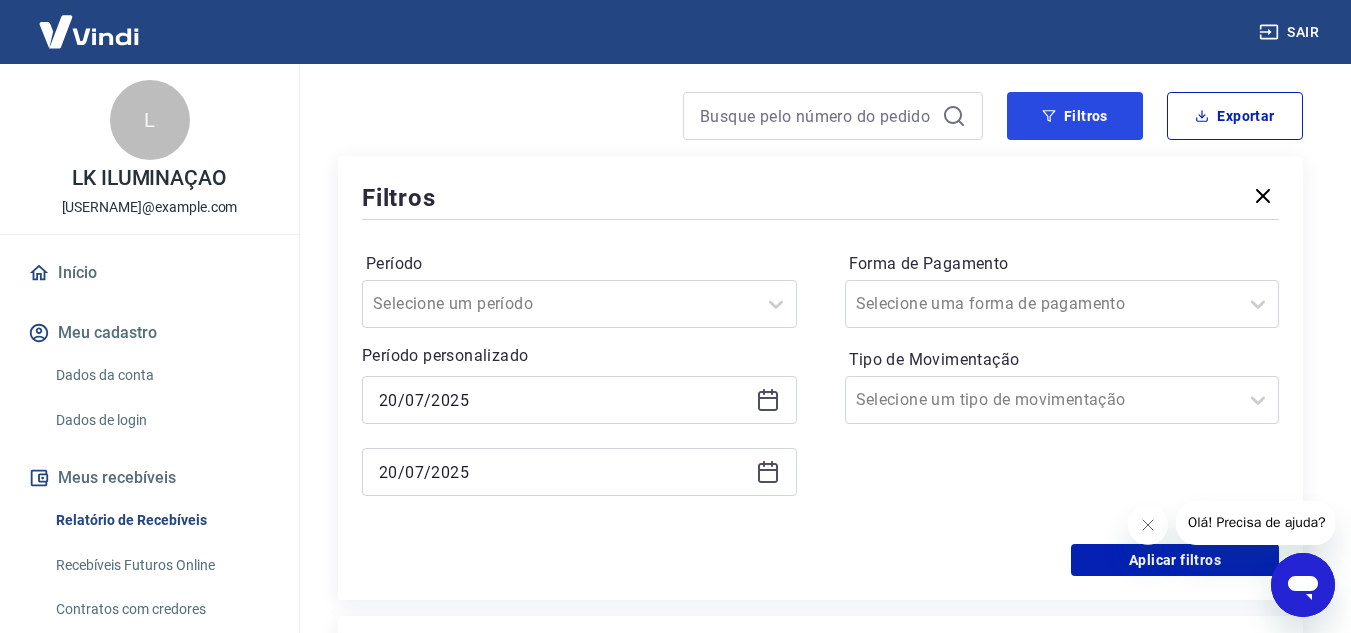 scroll, scrollTop: 300, scrollLeft: 0, axis: vertical 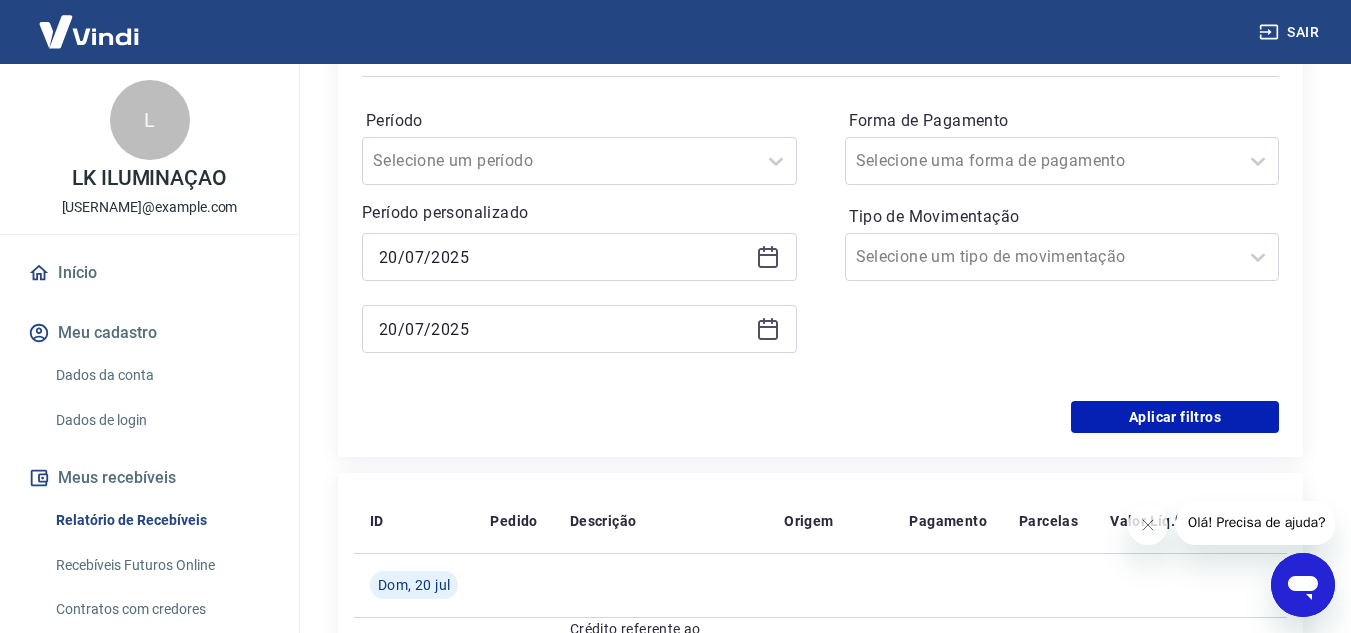 click 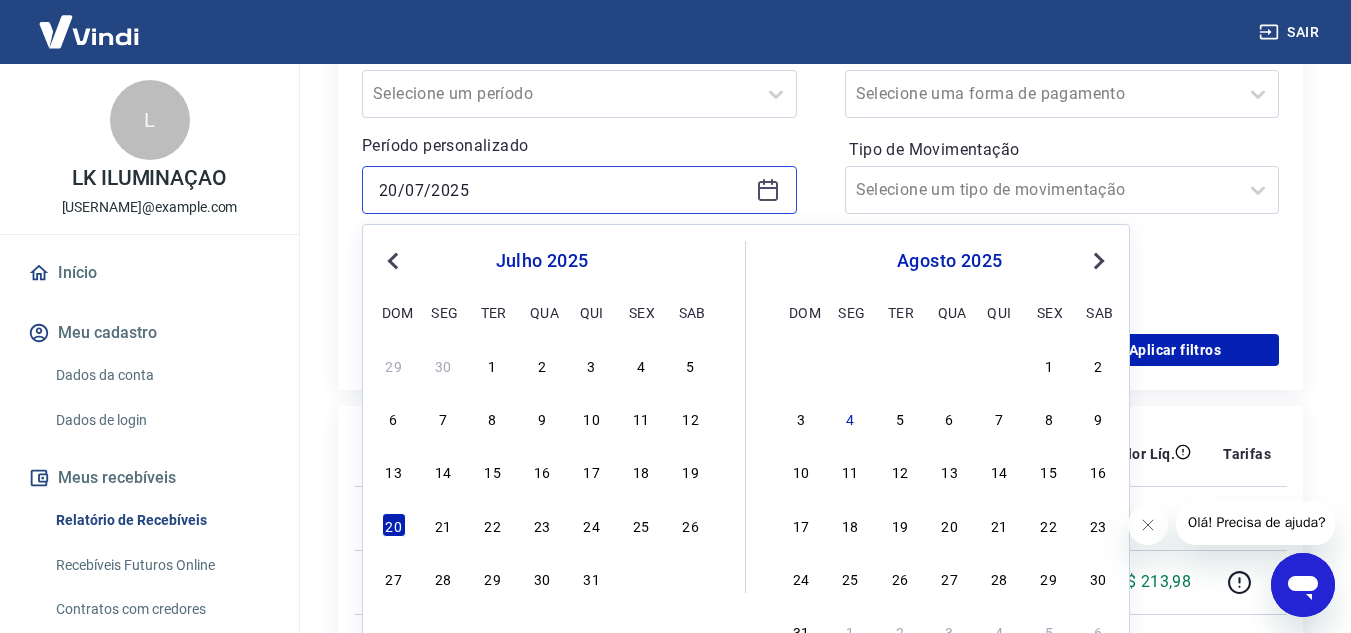 scroll, scrollTop: 400, scrollLeft: 0, axis: vertical 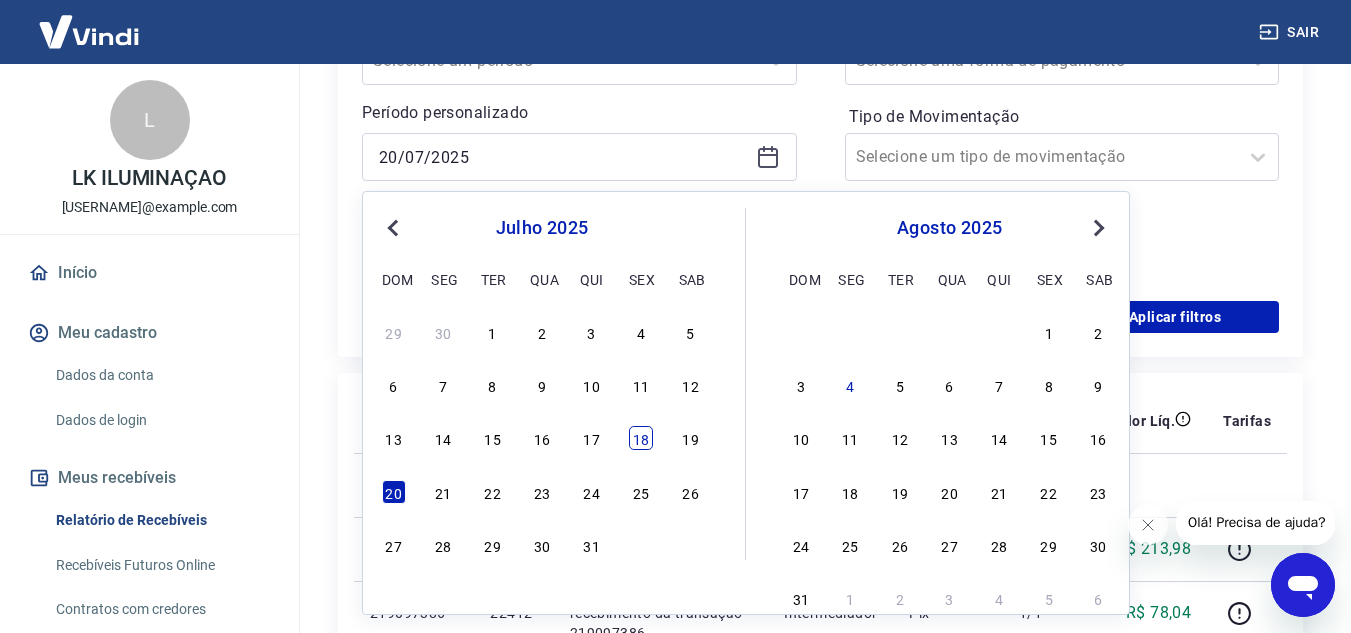 click on "18" at bounding box center (641, 438) 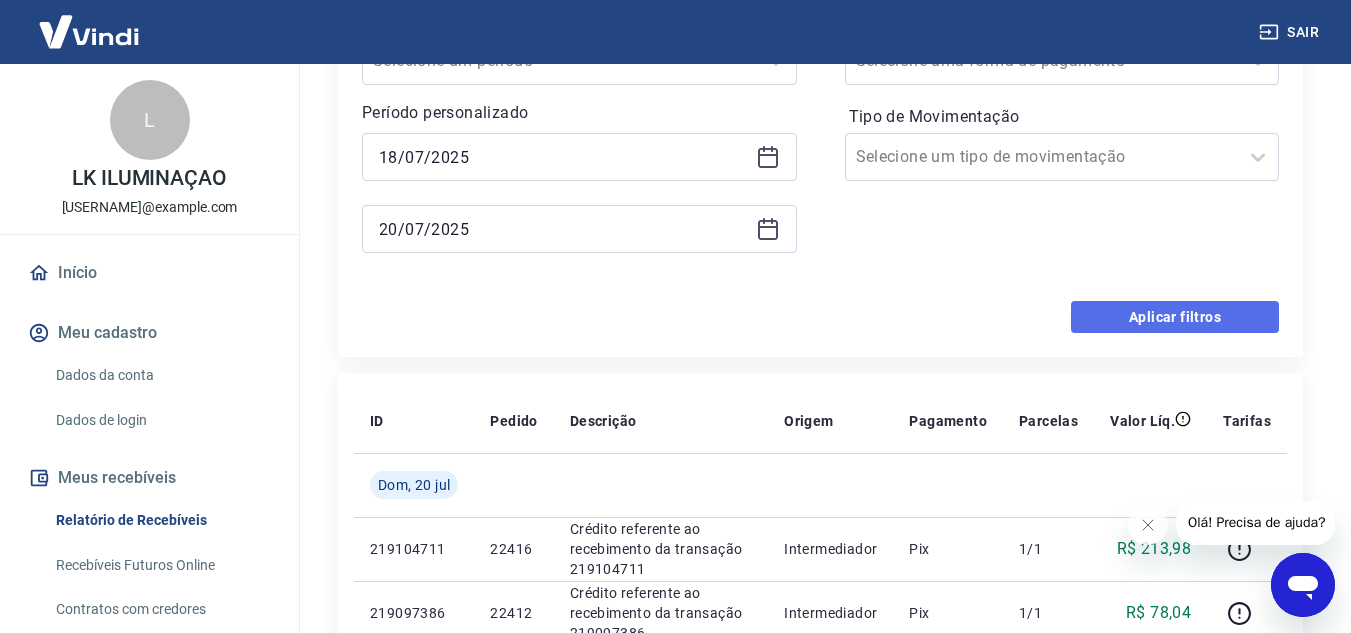 click on "Aplicar filtros" at bounding box center (1175, 317) 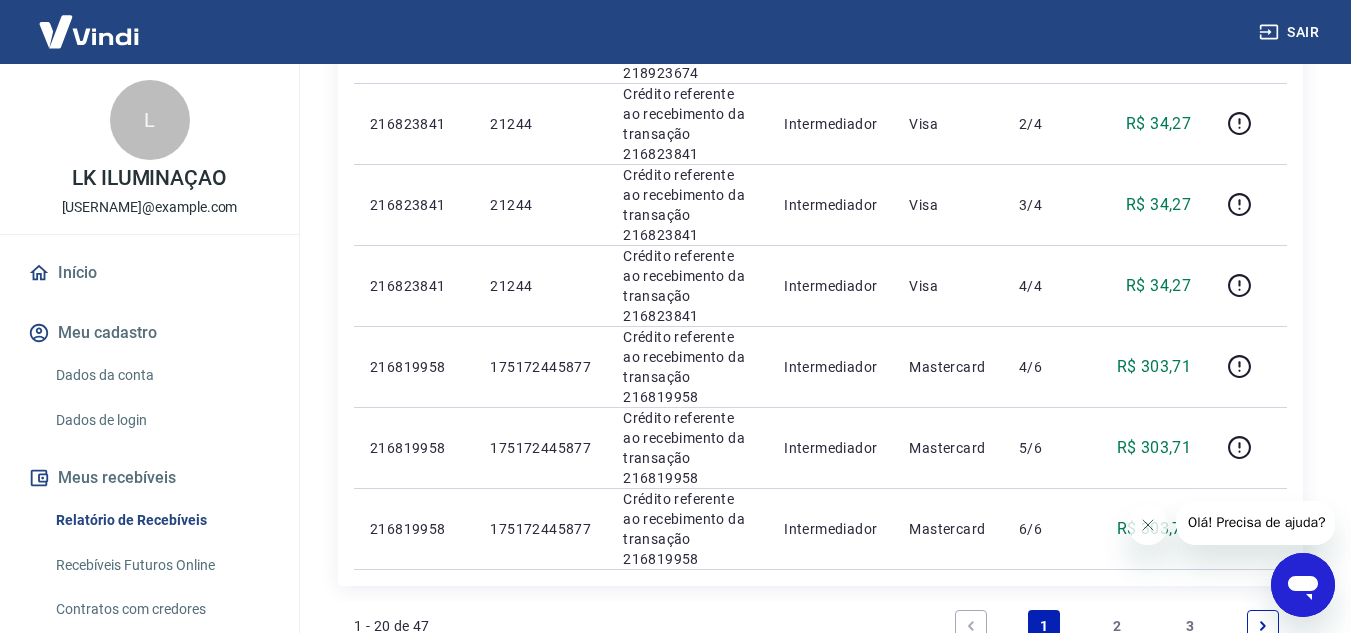 scroll, scrollTop: 1553, scrollLeft: 0, axis: vertical 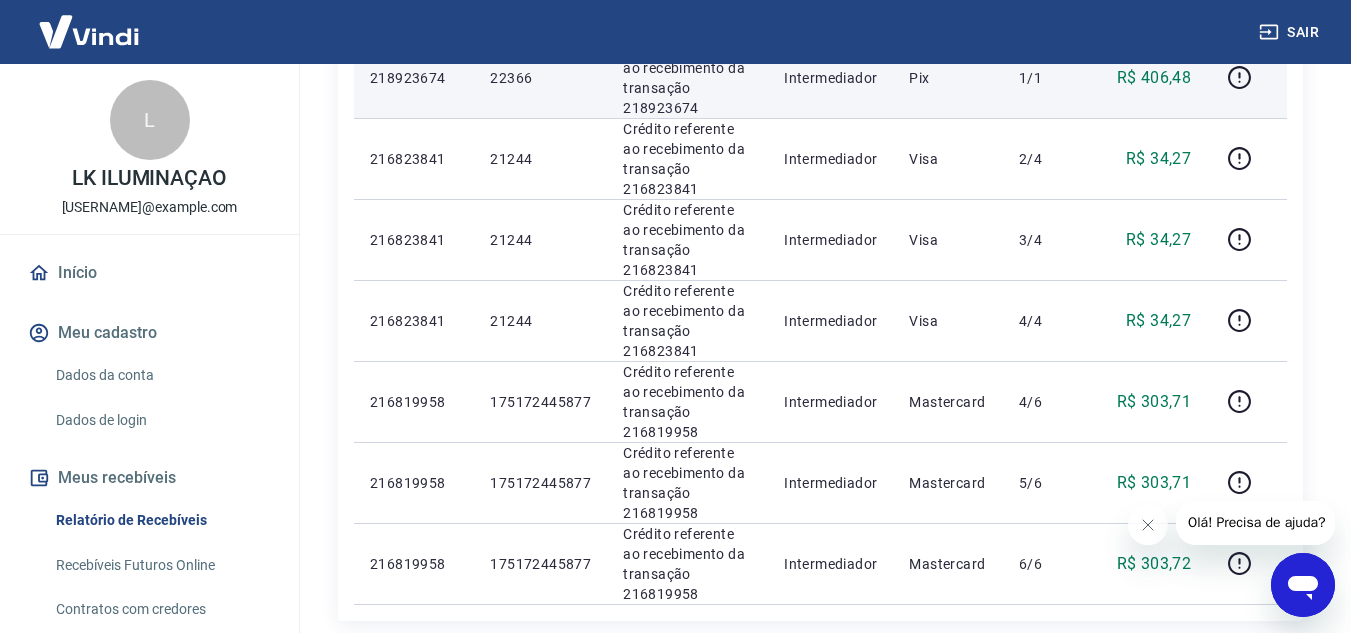 click on "Pix" at bounding box center (948, 77) 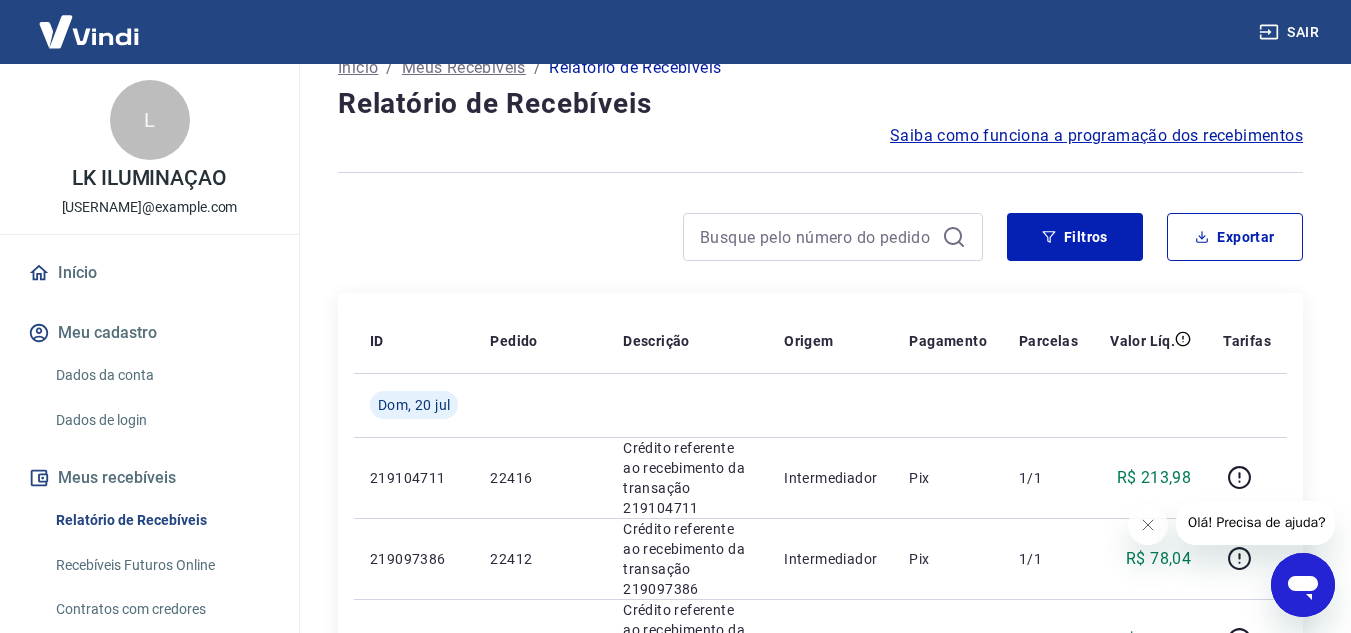 scroll, scrollTop: 0, scrollLeft: 0, axis: both 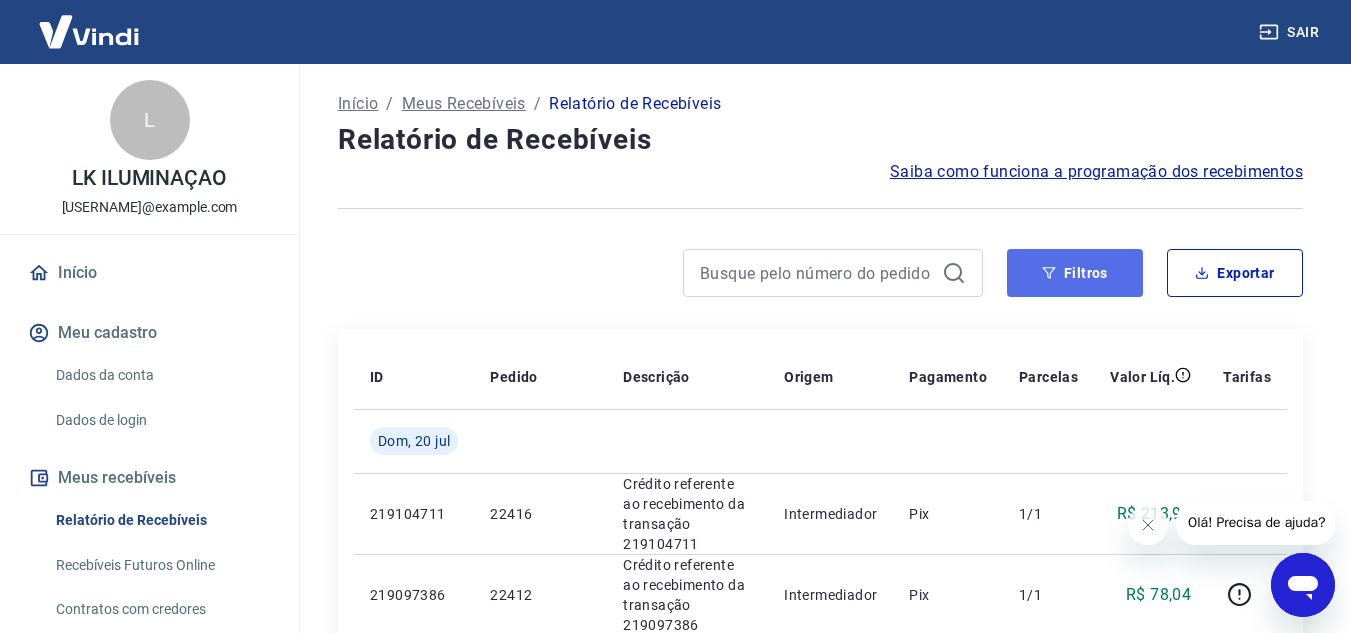 click on "Filtros" at bounding box center [1075, 273] 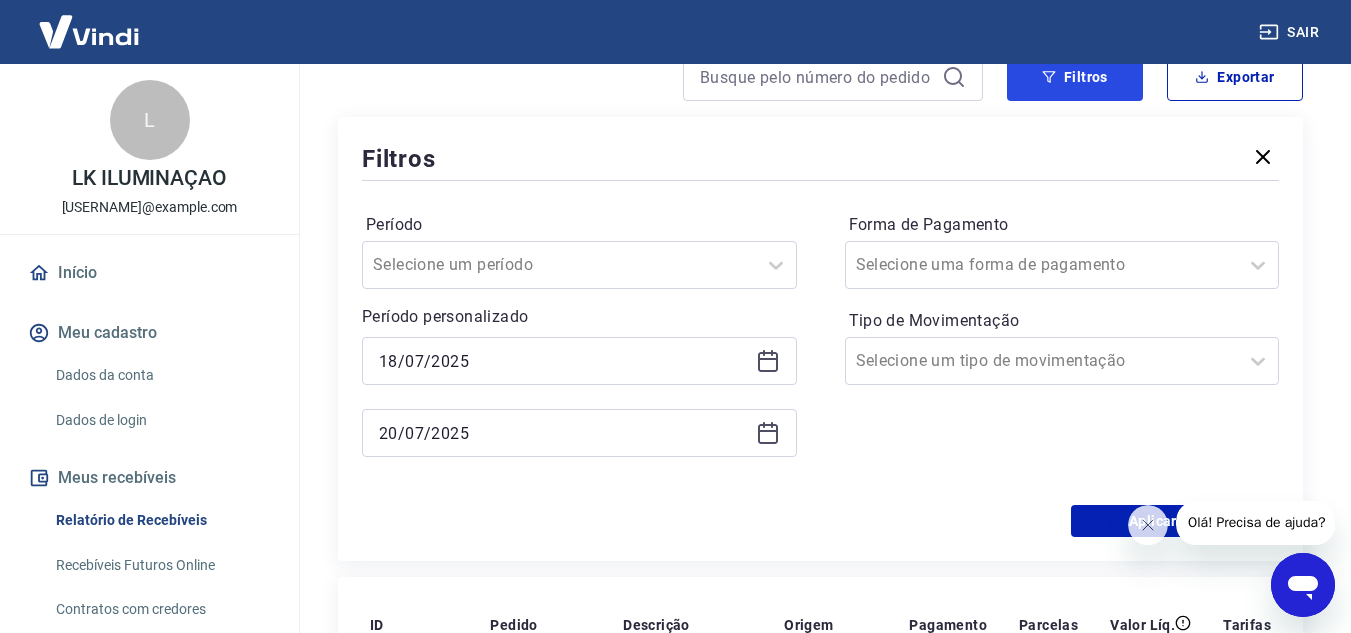 scroll, scrollTop: 200, scrollLeft: 0, axis: vertical 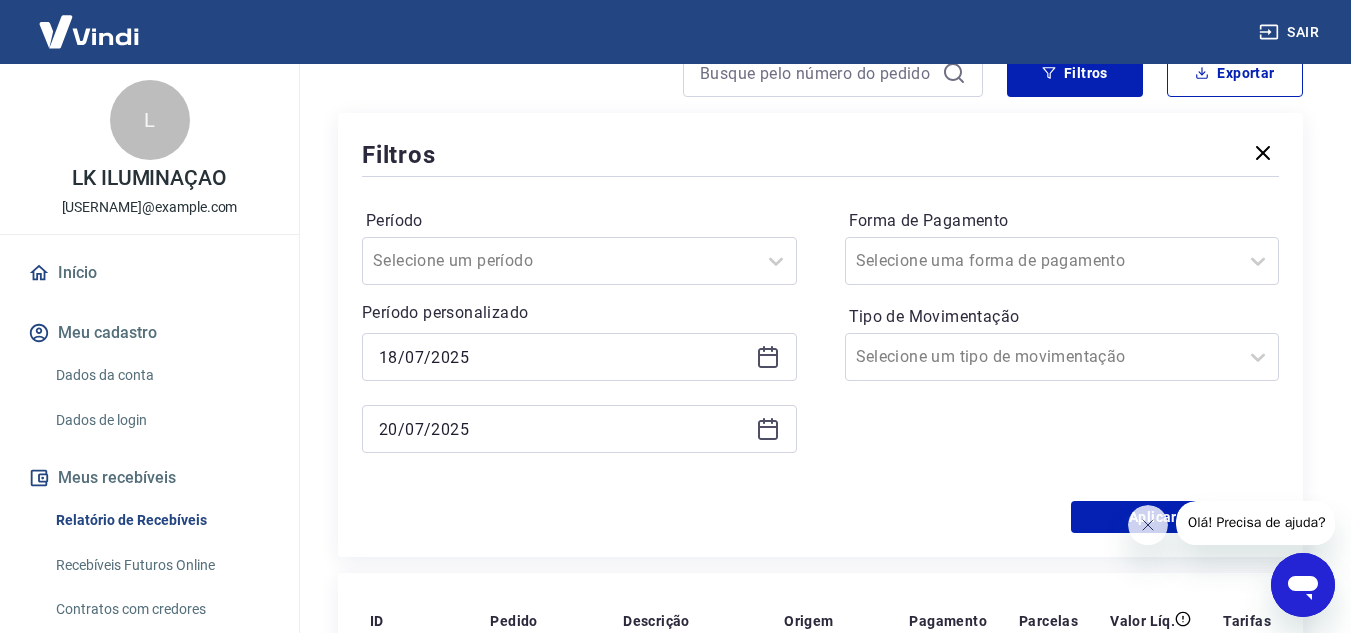 click 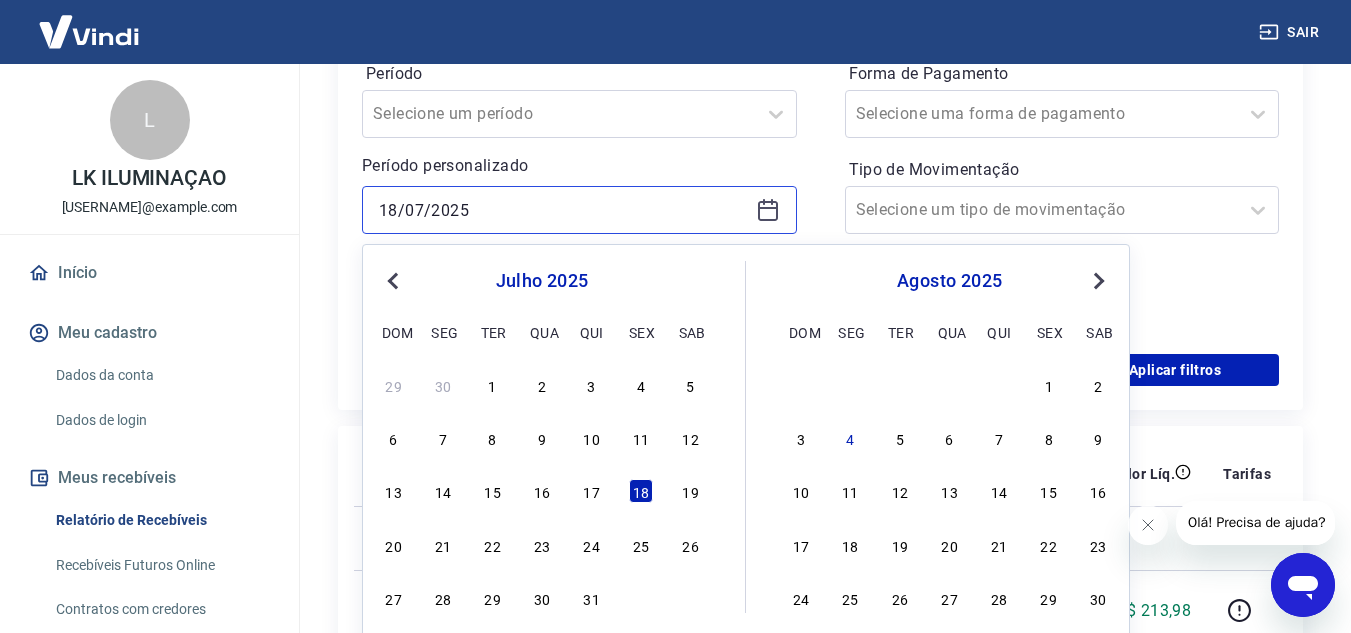 scroll, scrollTop: 400, scrollLeft: 0, axis: vertical 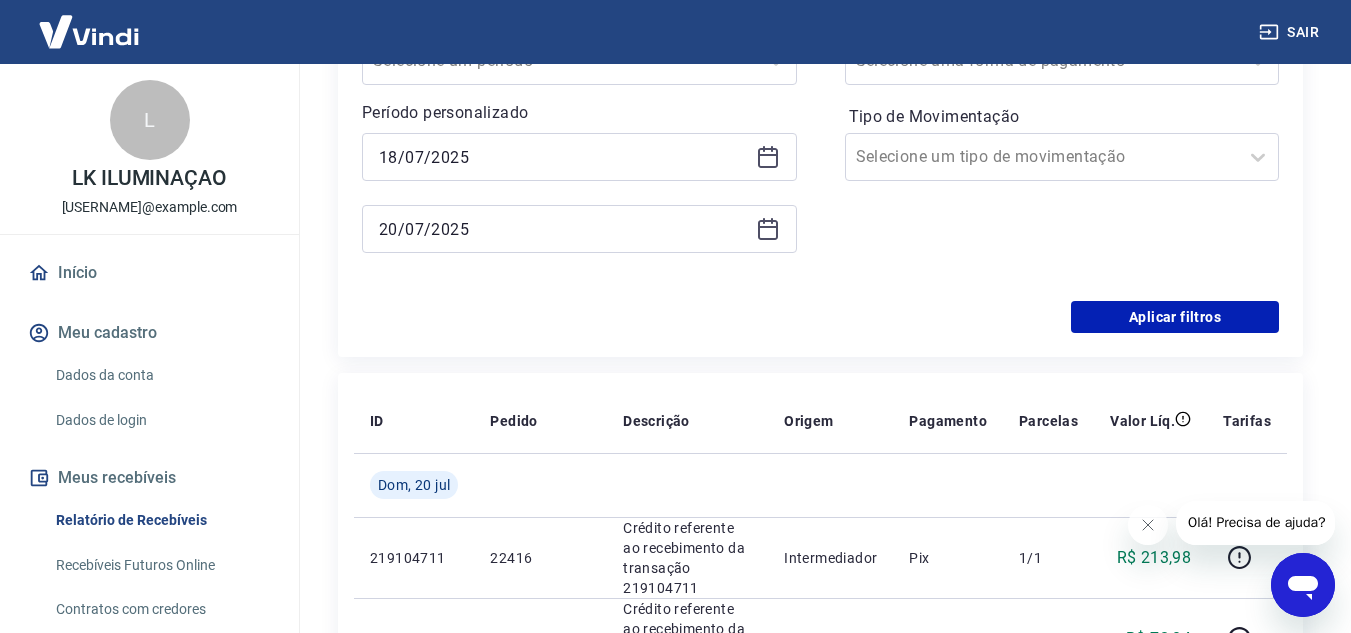 click on "Início / Meus Recebíveis / Relatório de Recebíveis Relatório de Recebíveis Saiba como funciona a programação dos recebimentos Saiba como funciona a programação dos recebimentos Filtros Exportar Filtros Período Selecione um período Período personalizado [DATE] [DATE] Forma de Pagamento Selecione uma forma de pagamento Tipo de Movimentação Selecione um tipo de movimentação Aplicar filtros ID Pedido Descrição Origem Pagamento Parcelas Valor Líq. Tarifas [DAY], [DATE] 219104711 22416 Crédito referente ao recebimento da transação 219104711 Intermediador Pix 1/1 R$ 213,98 219097386 22412 Crédito referente ao recebimento da transação 219097386 Intermediador Pix 1/1 R$ 78,04 219093668 22410 Crédito referente ao recebimento da transação 219093668 Intermediador Pix 1/1 R$ 397,23 219092731 22408 Crédito referente ao recebimento da transação 219092731 Intermediador Pix 1/1 R$ 117,48 219014157 22402 Crédito referente ao recebimento da transação 219014157 Intermediador Pix 1/1 1" at bounding box center [820, 1054] 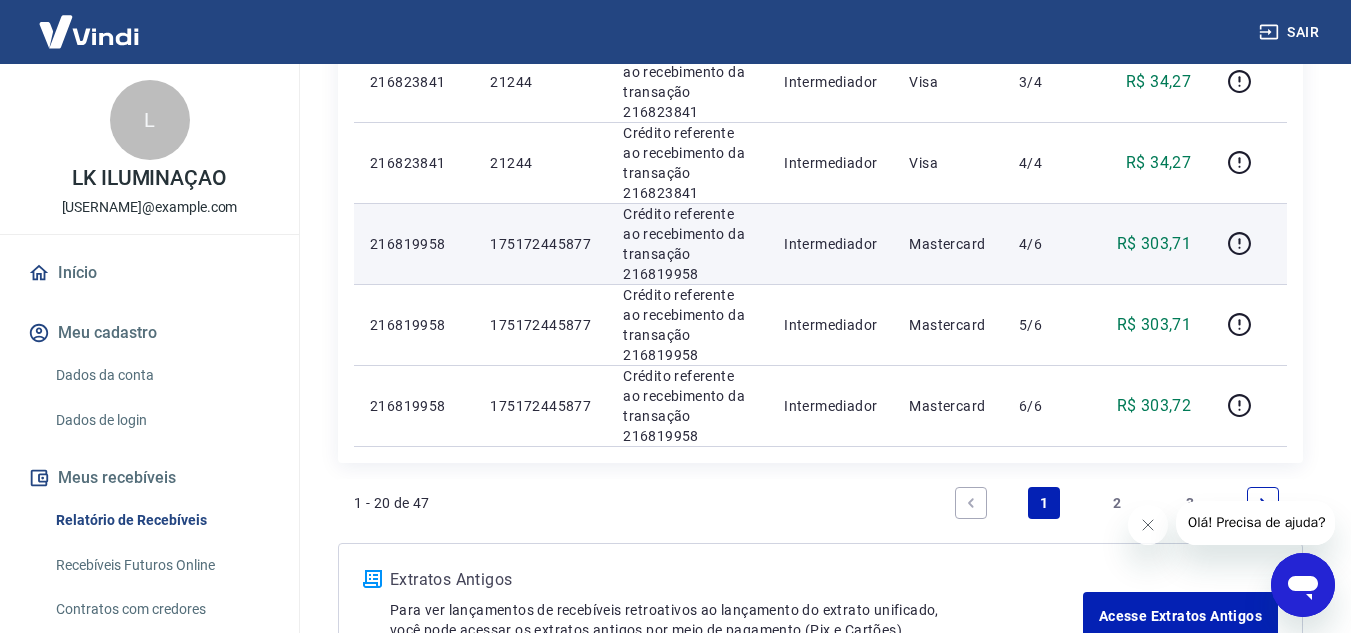 scroll, scrollTop: 2200, scrollLeft: 0, axis: vertical 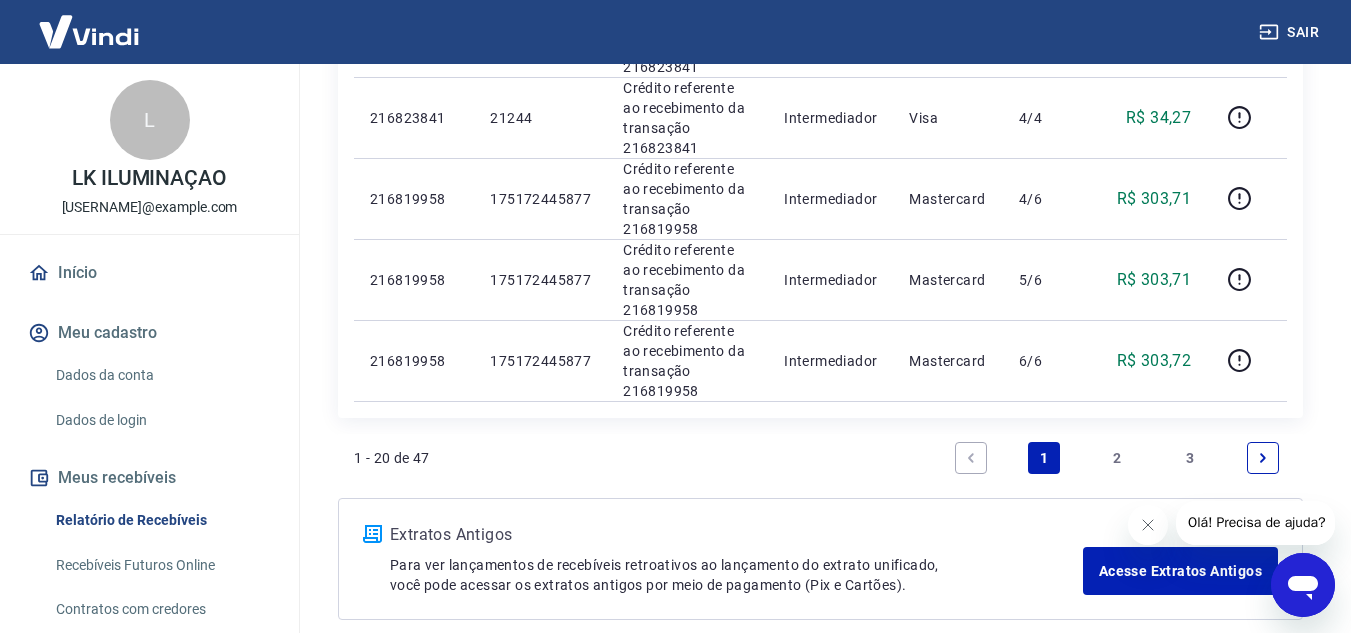 click on "2" at bounding box center (1117, 458) 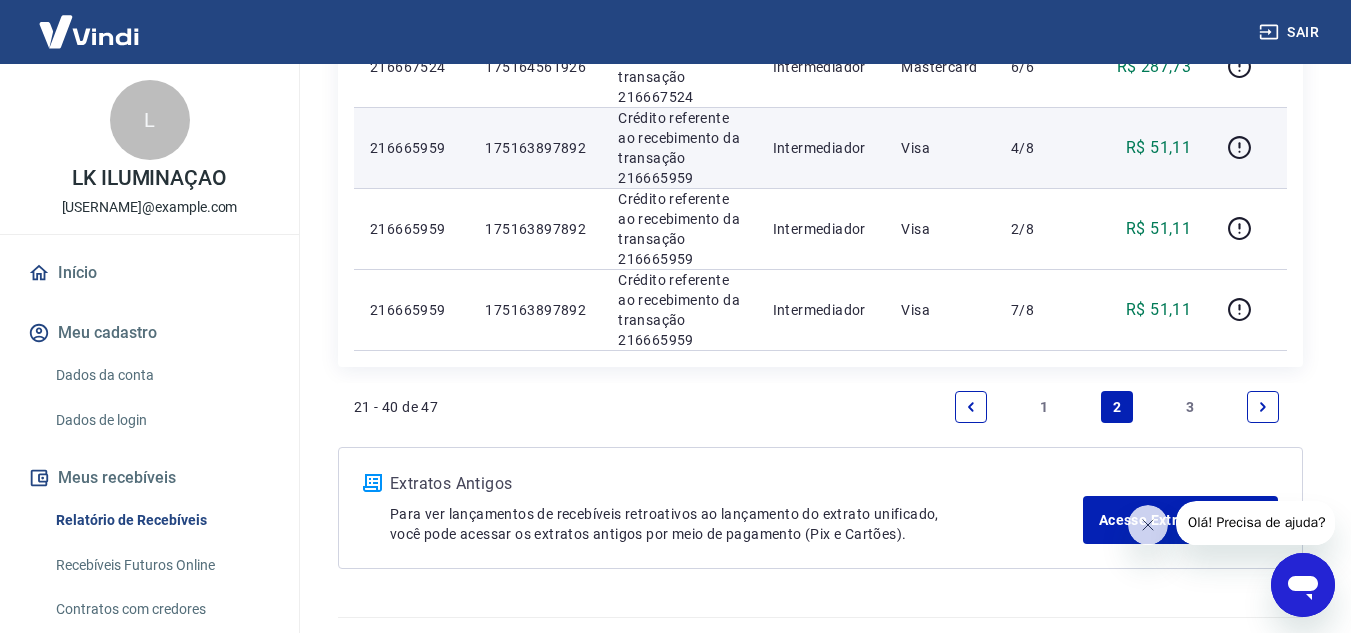 scroll, scrollTop: 2246, scrollLeft: 0, axis: vertical 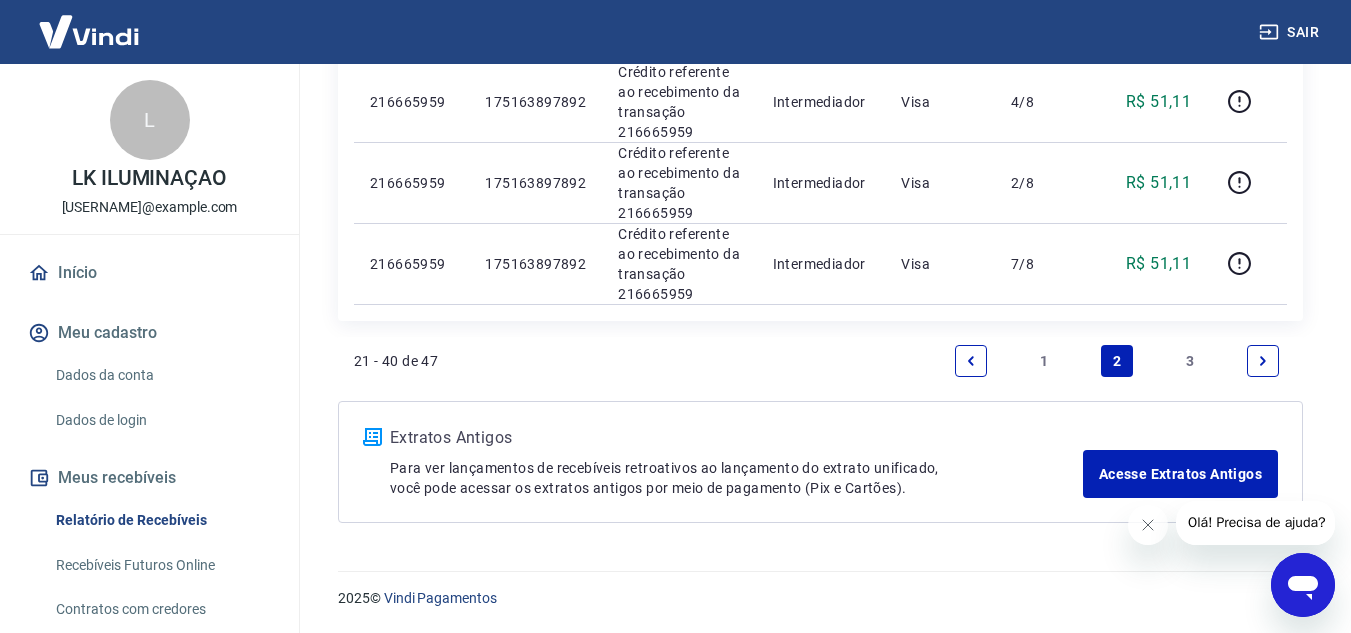 click on "3" at bounding box center [1190, 361] 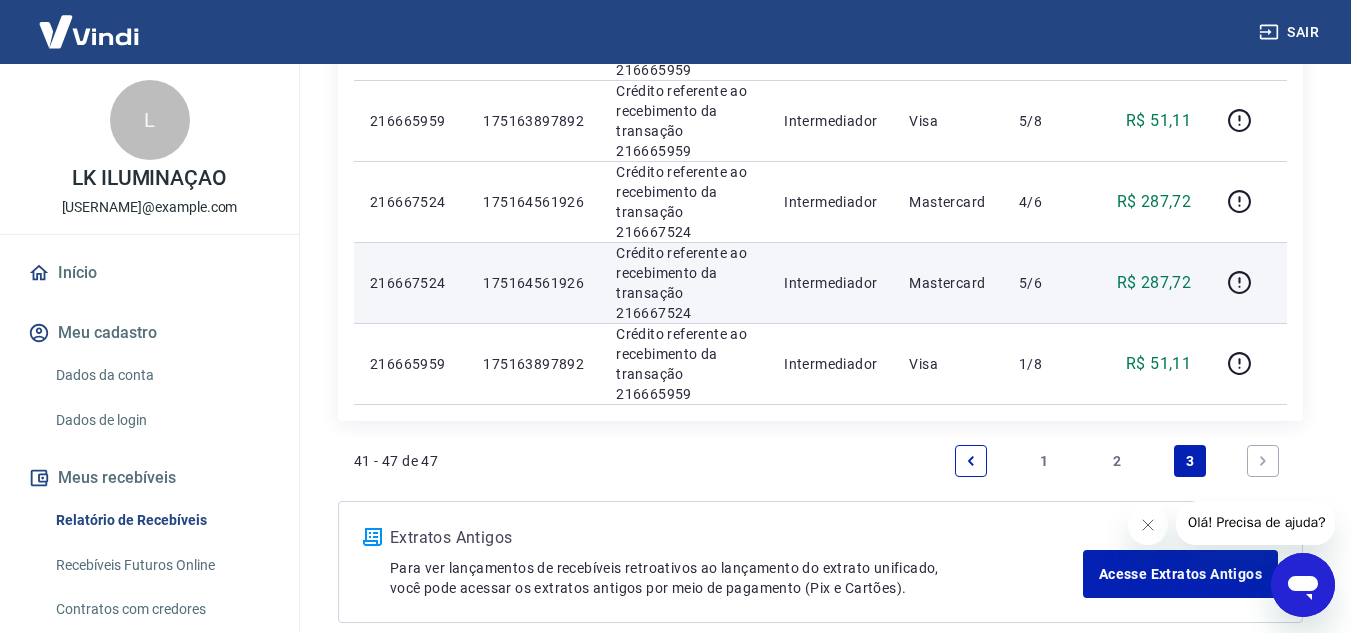 scroll, scrollTop: 1180, scrollLeft: 0, axis: vertical 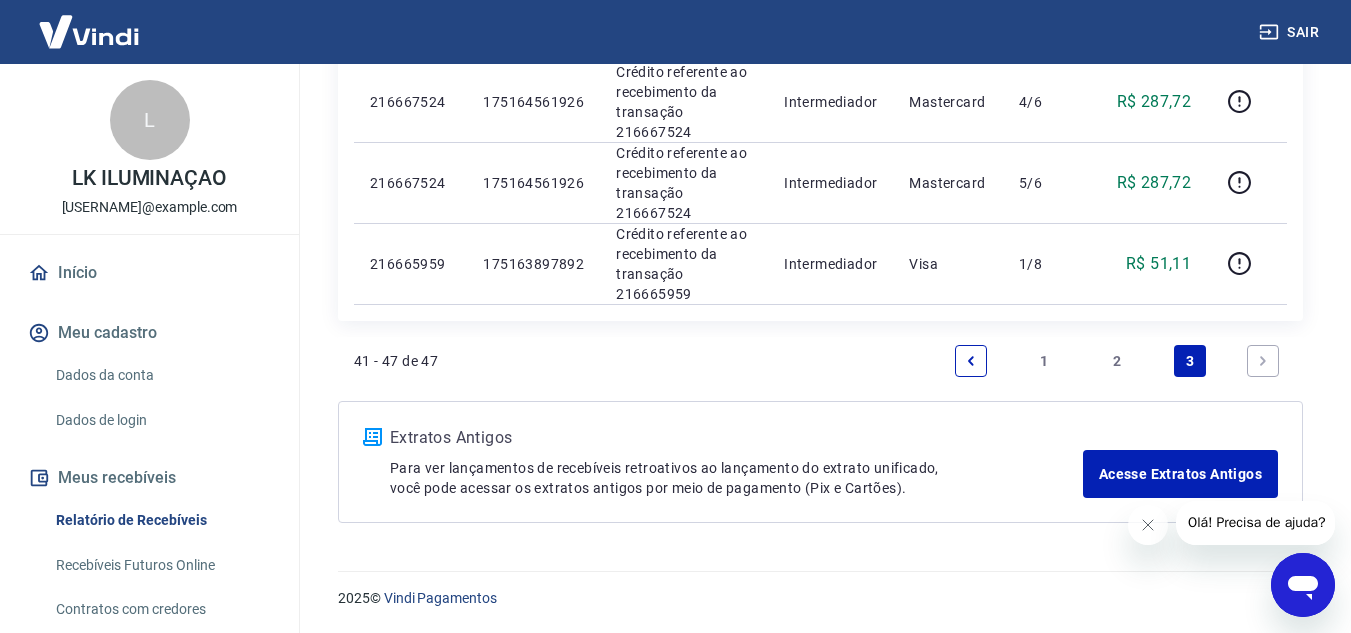 click 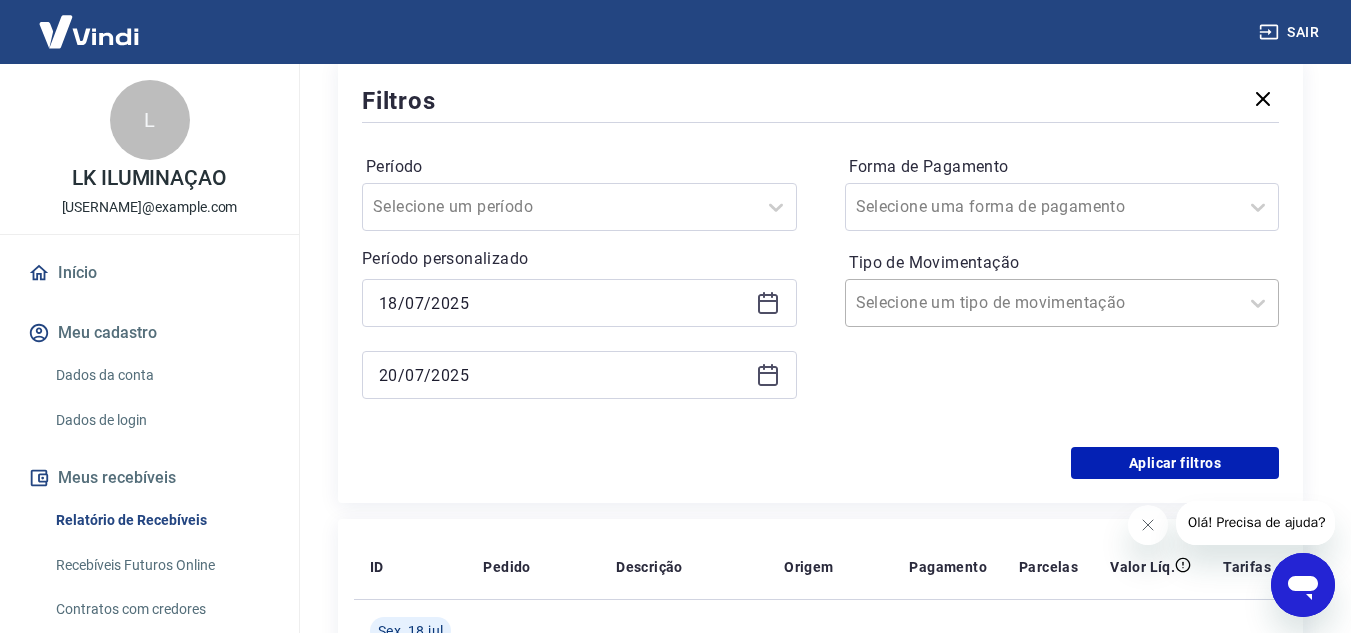 scroll, scrollTop: 80, scrollLeft: 0, axis: vertical 